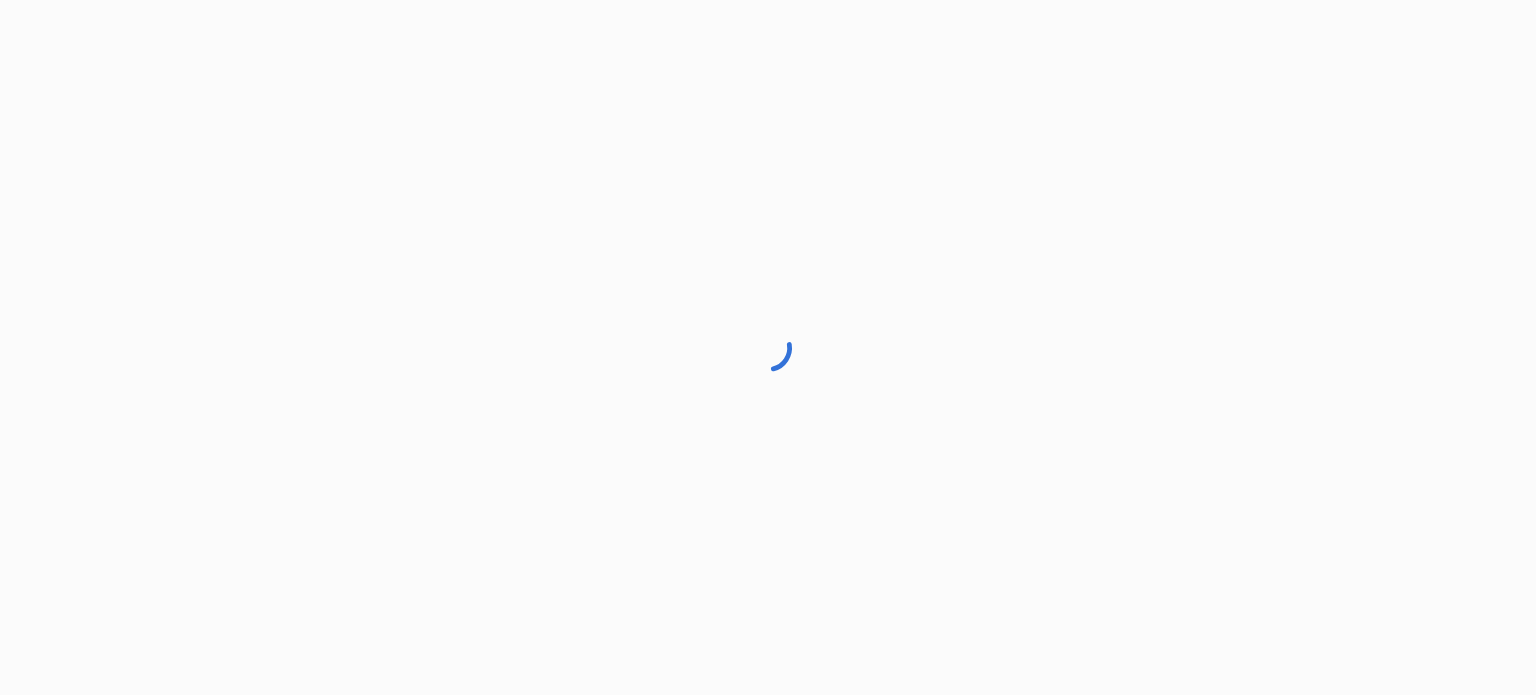 scroll, scrollTop: 0, scrollLeft: 0, axis: both 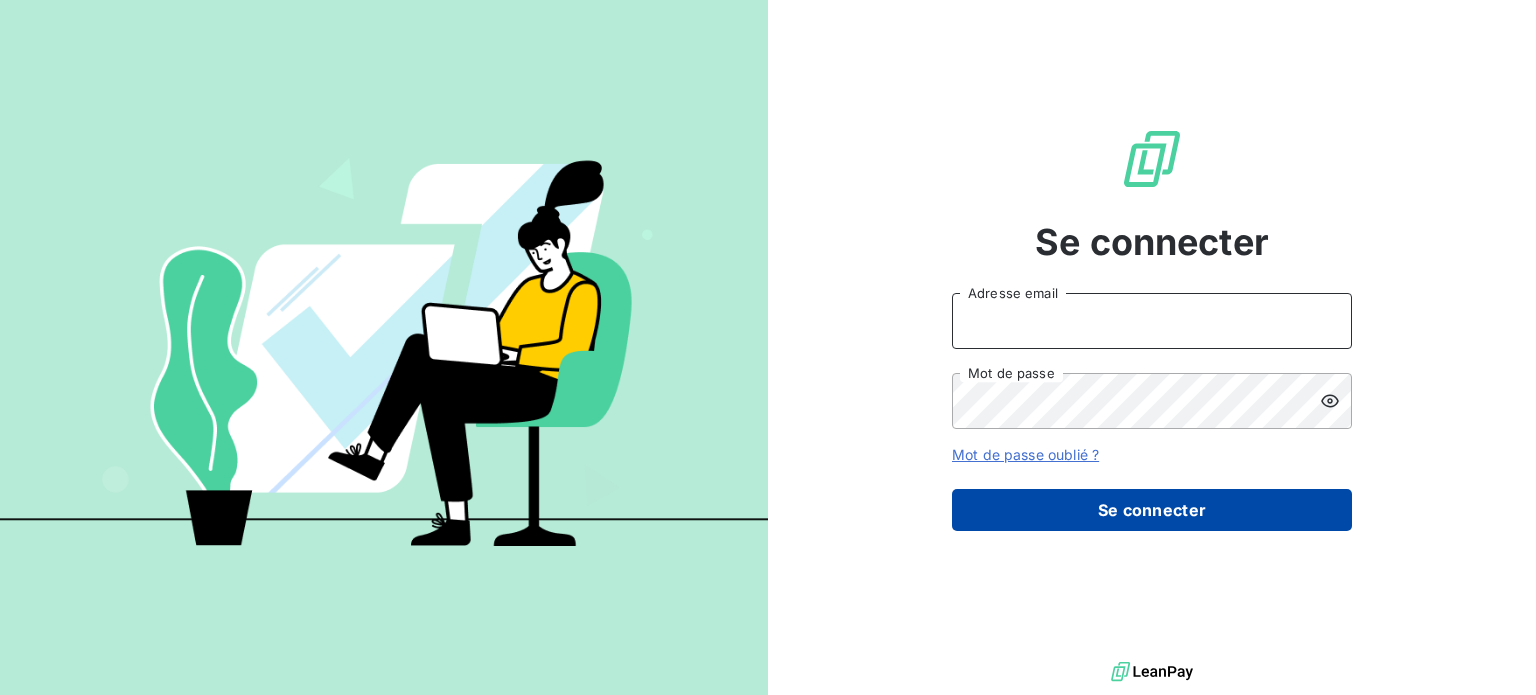 type on "eloise.gendron@isoskele.fr" 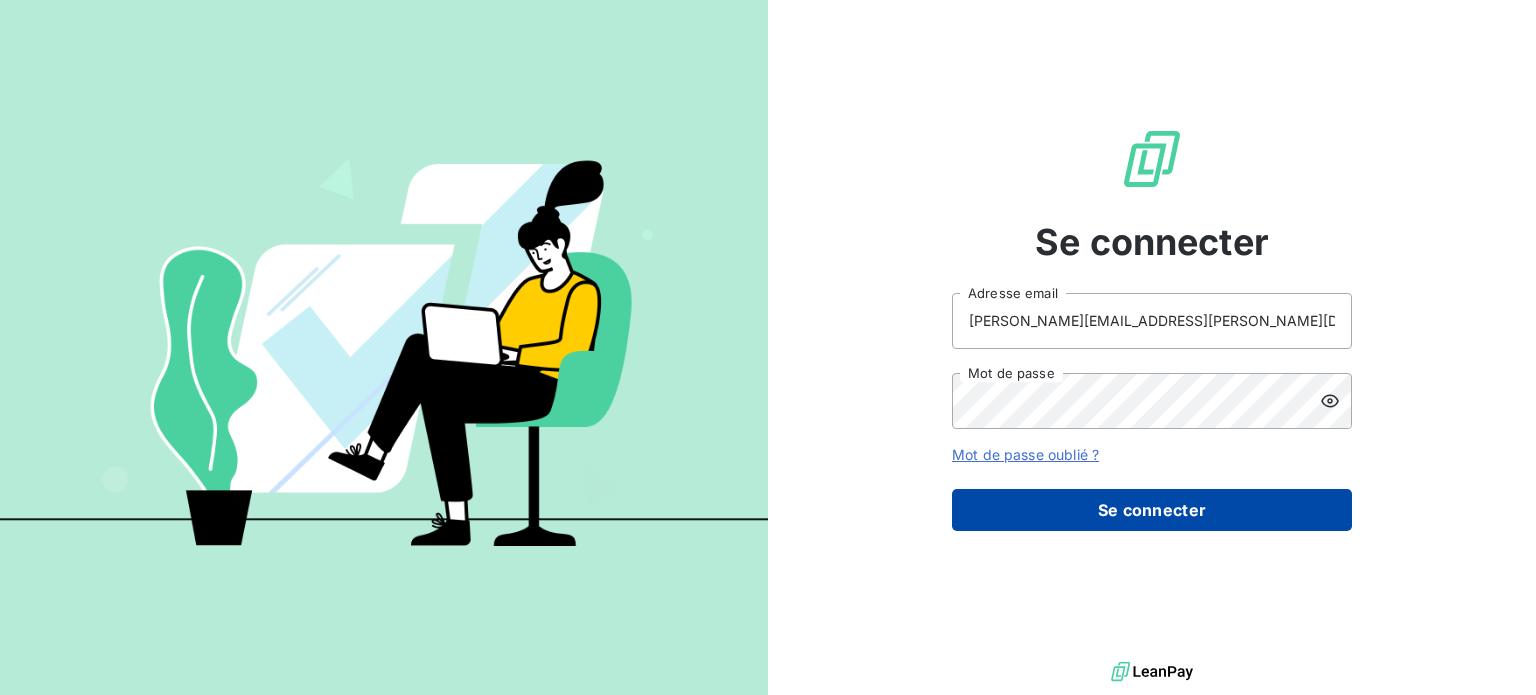 click on "Se connecter" at bounding box center [1152, 510] 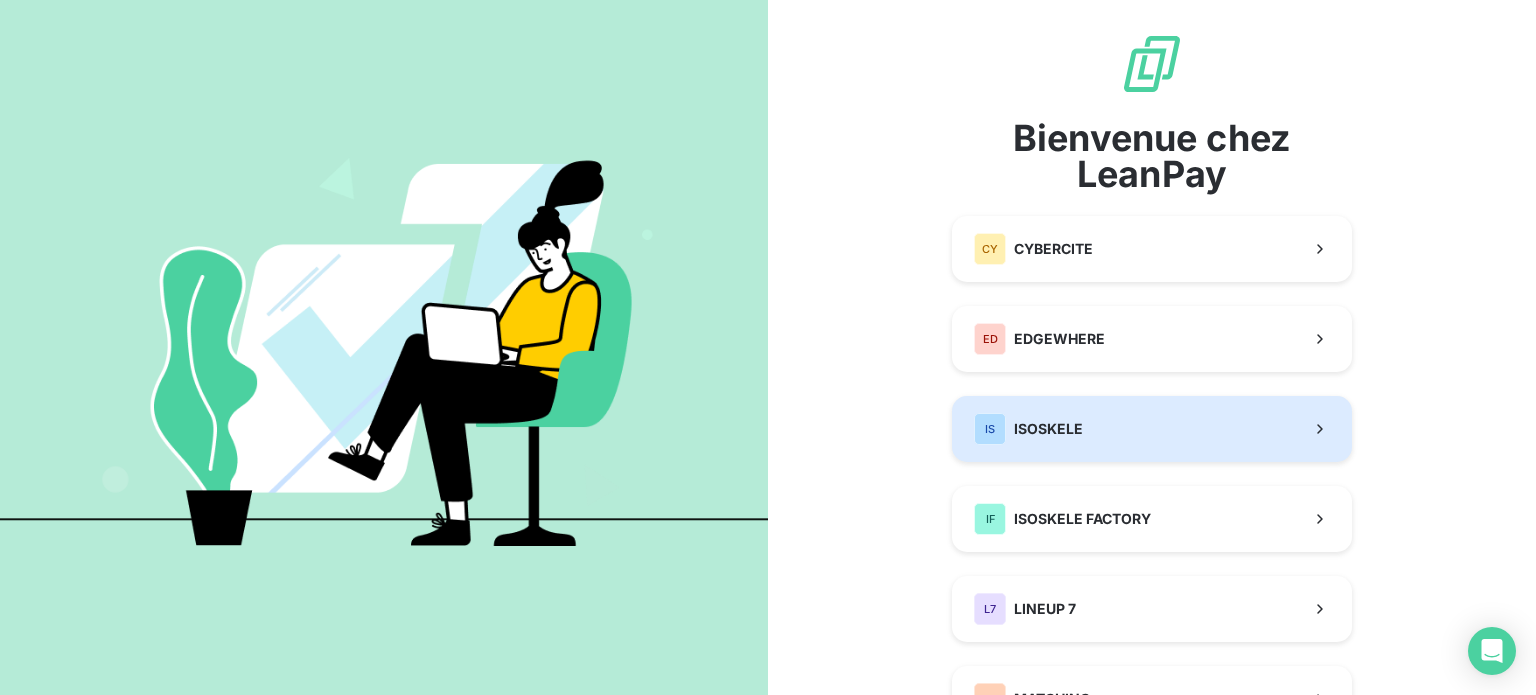 click on "IS ISOSKELE" at bounding box center [1152, 429] 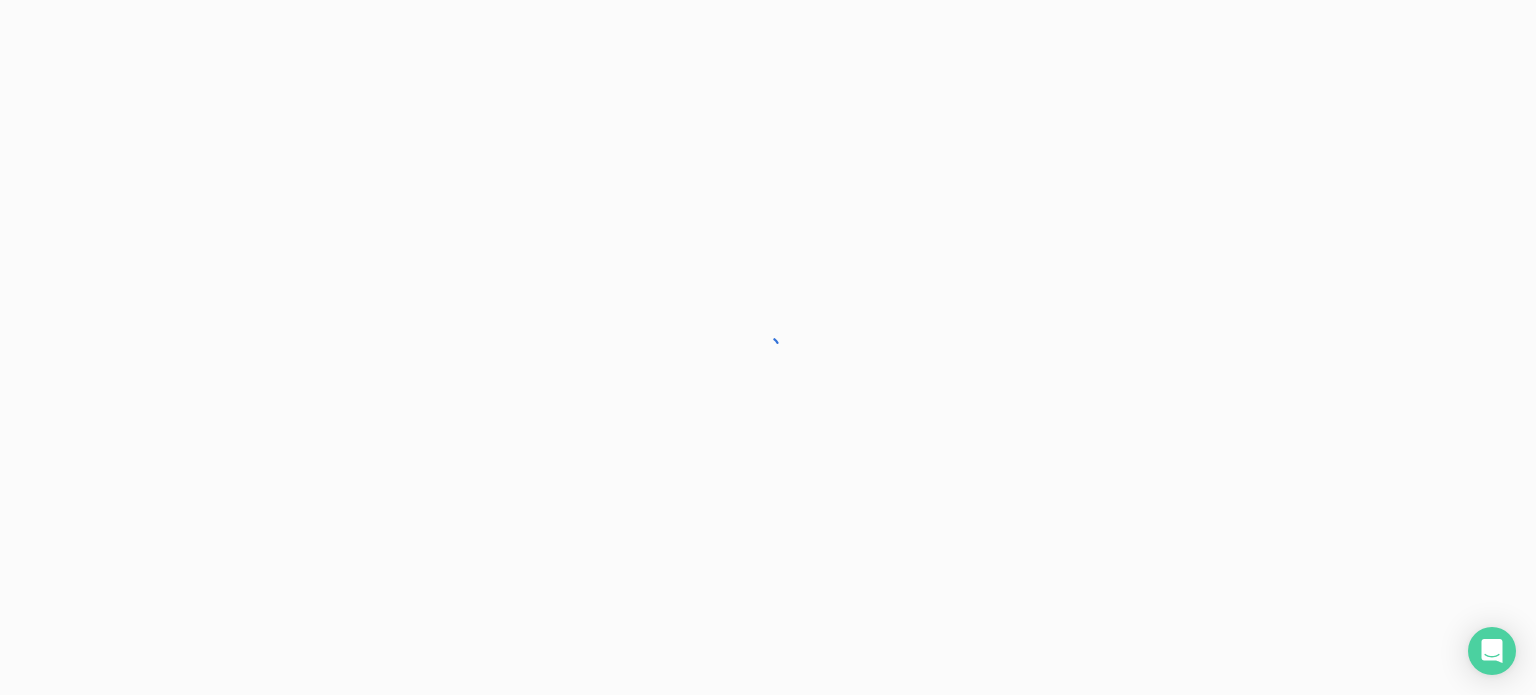 scroll, scrollTop: 0, scrollLeft: 0, axis: both 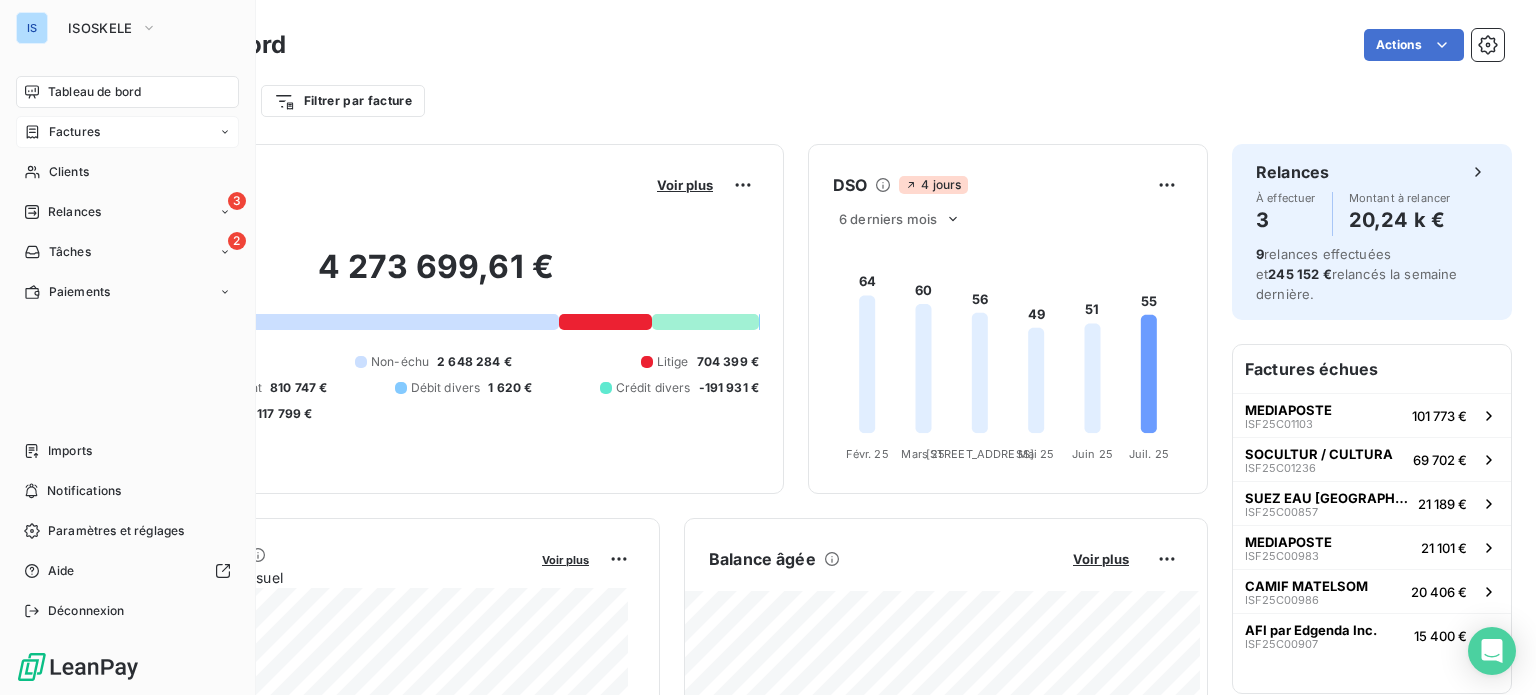 click on "Factures" at bounding box center (74, 132) 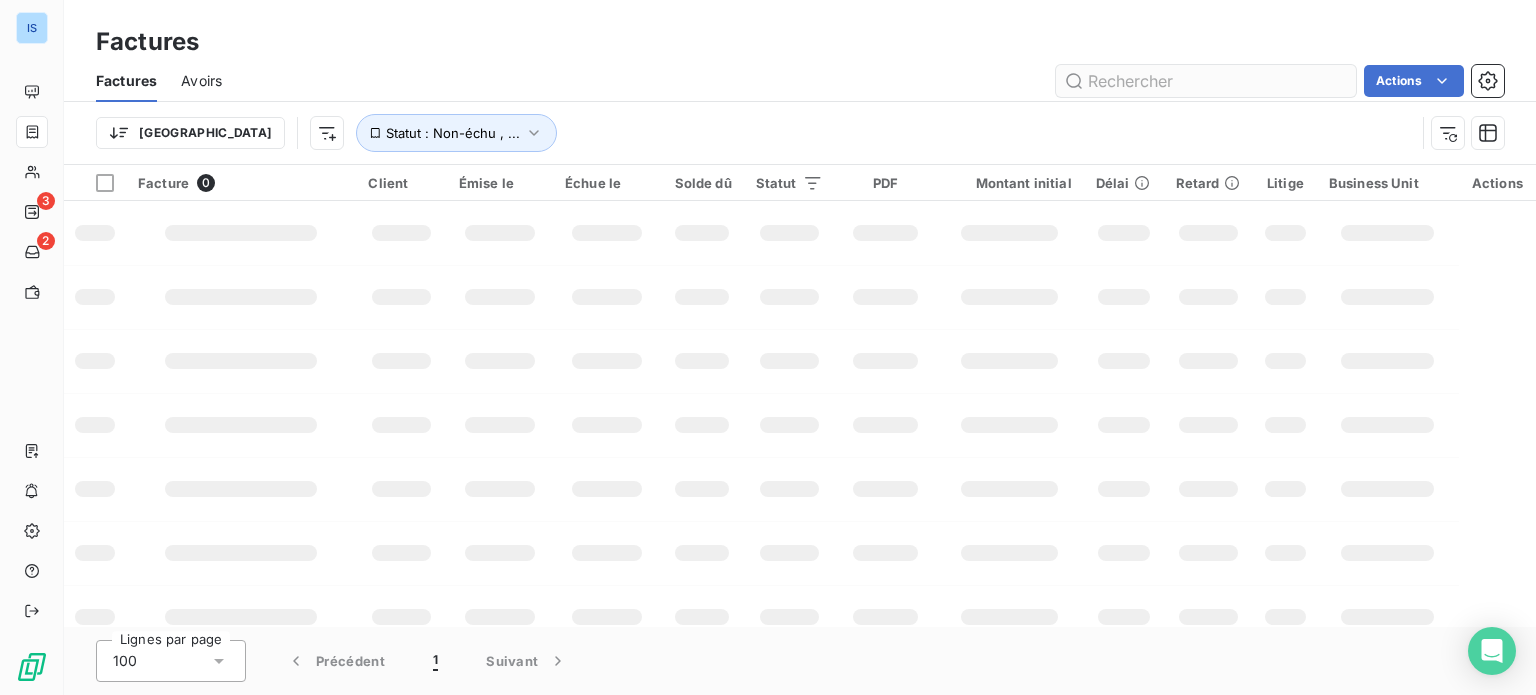 click at bounding box center (1206, 81) 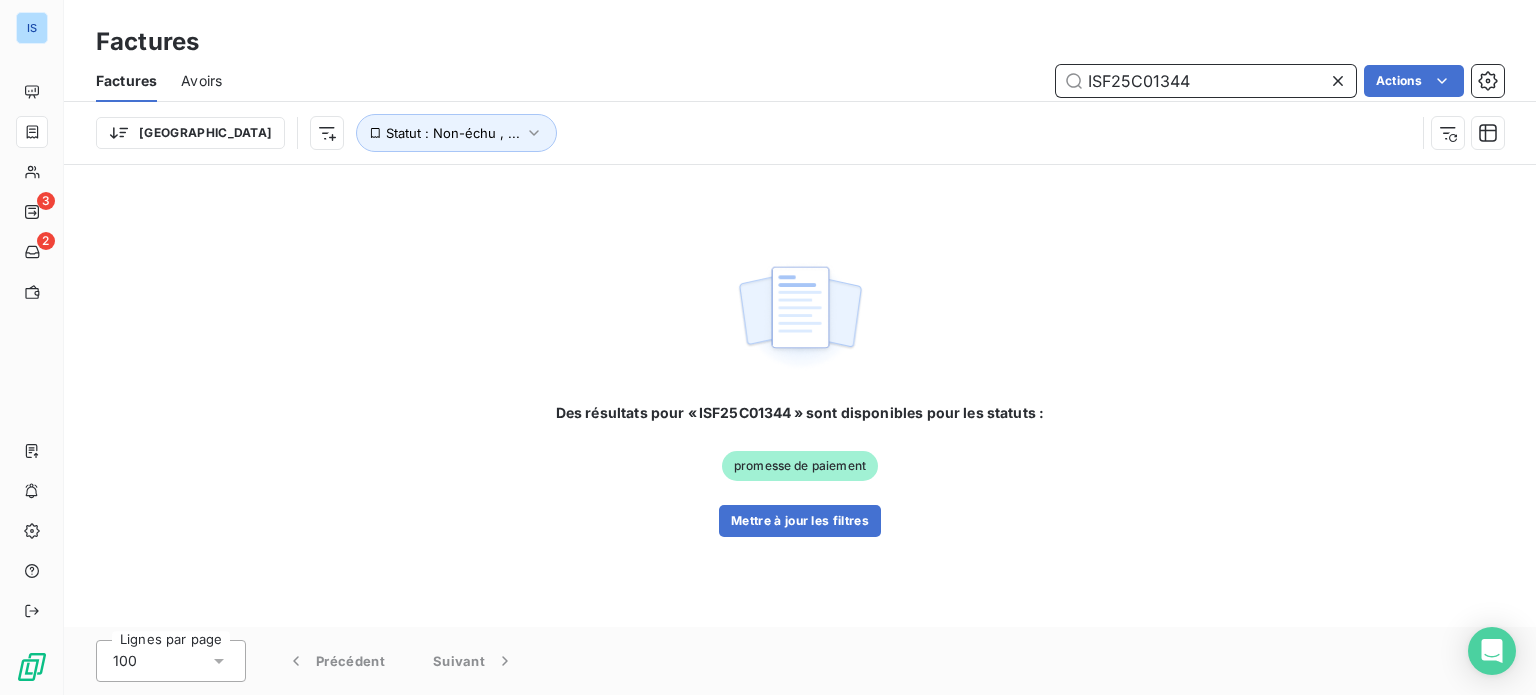 drag, startPoint x: 1198, startPoint y: 85, endPoint x: 1077, endPoint y: -37, distance: 171.8284 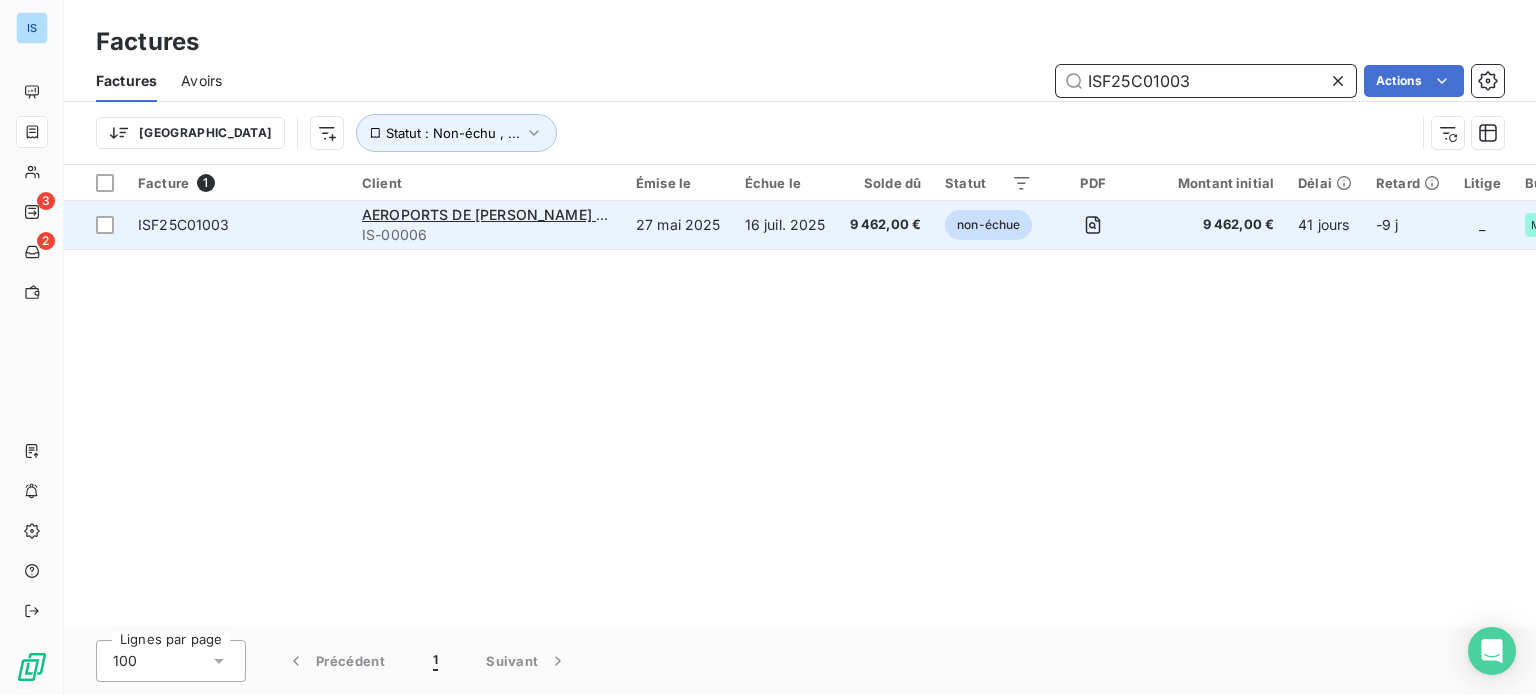 type on "ISF25C01003" 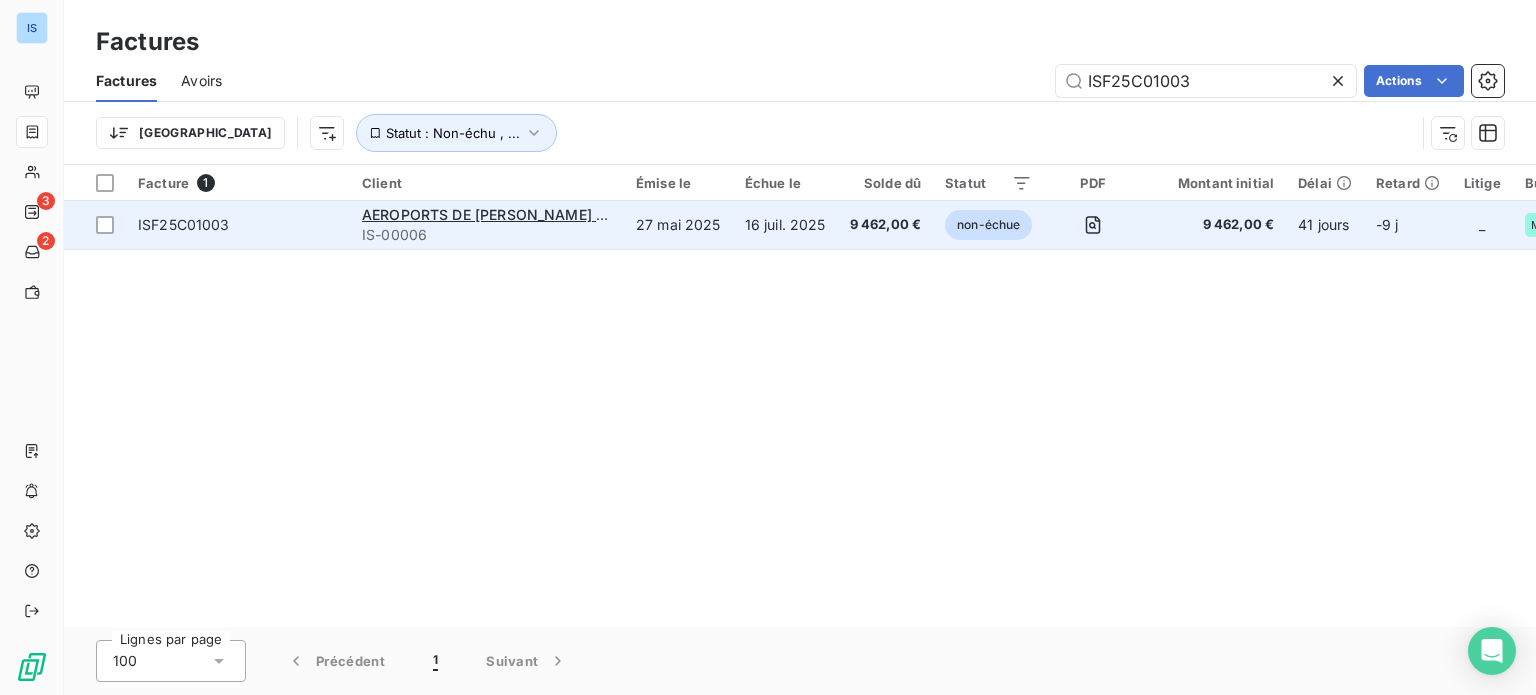 click on "ISF25C01003" at bounding box center [238, 225] 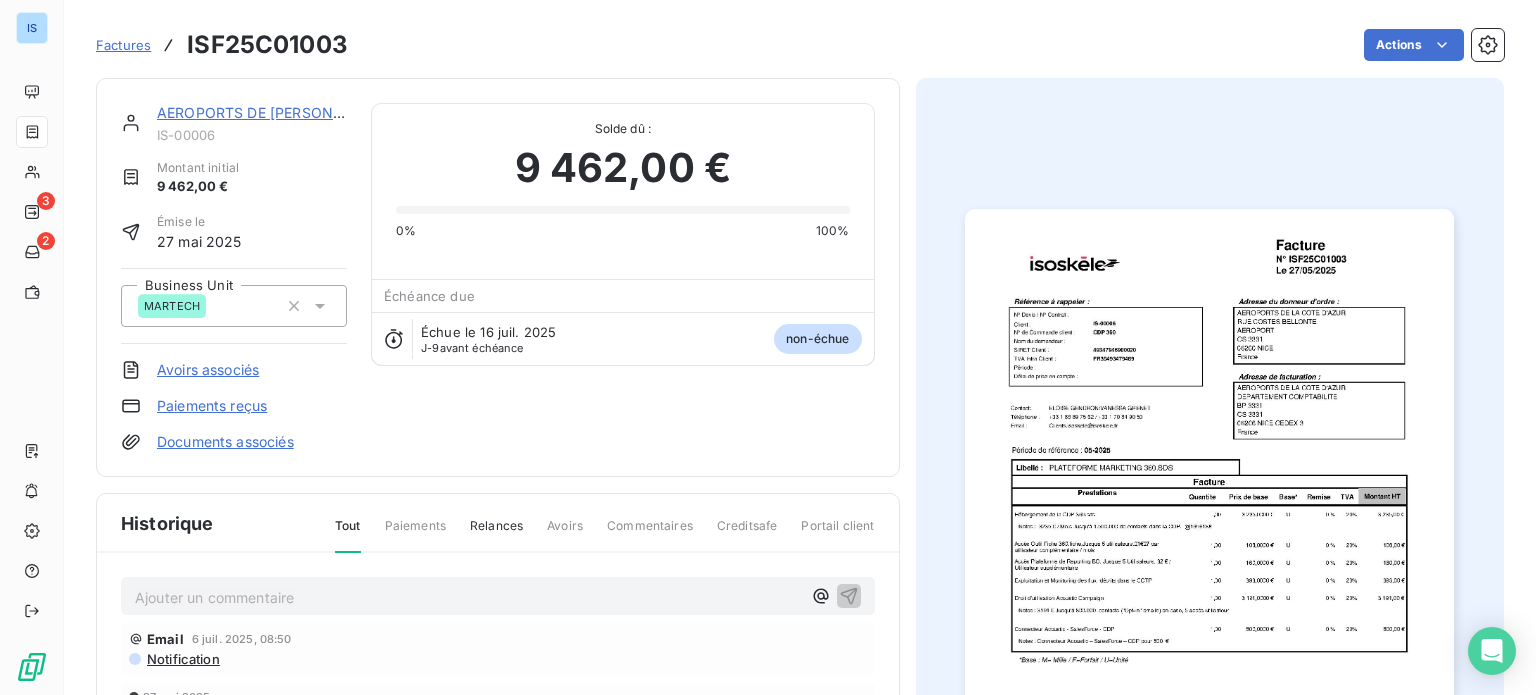 click on "Factures ISF25C01003 Actions" at bounding box center [800, 45] 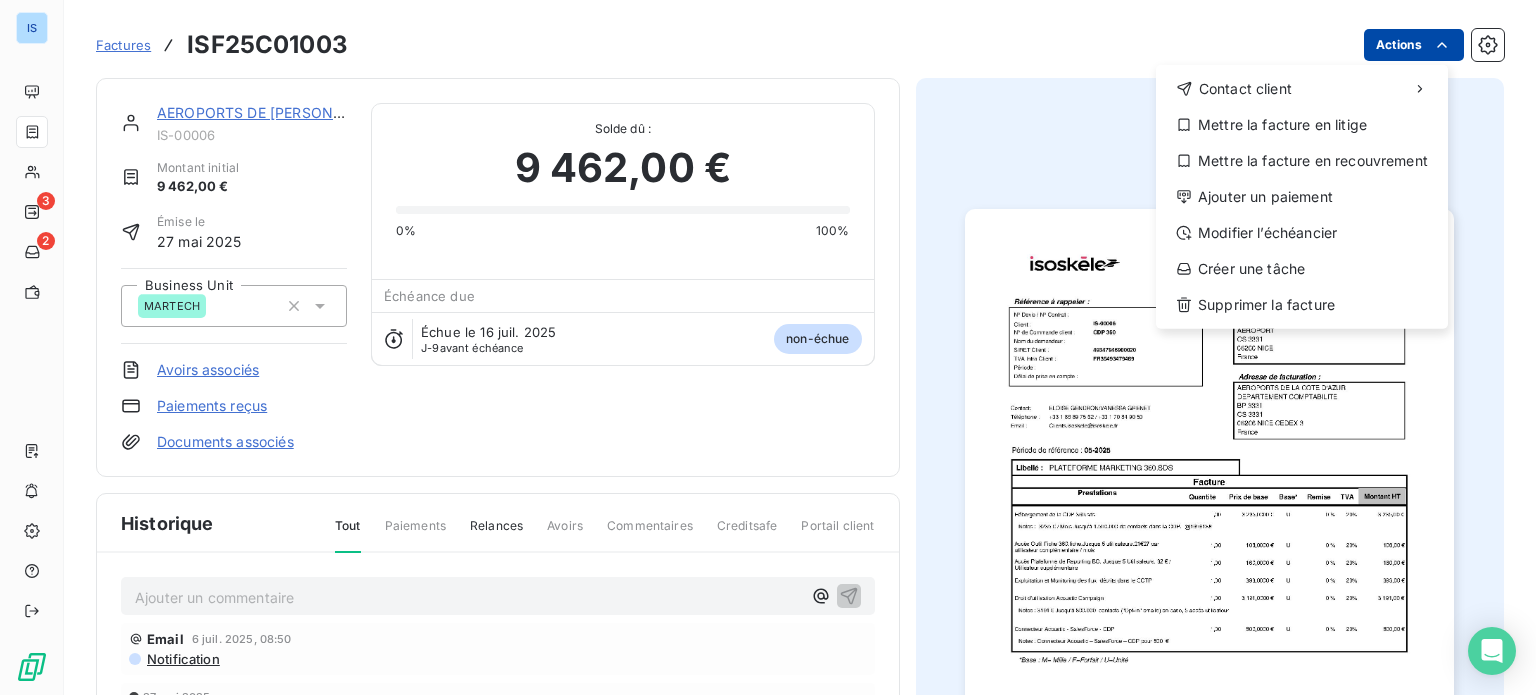 click on "IS 3 2 Factures ISF25C01003 Actions Contact client Mettre la facture en litige Mettre la facture en recouvrement Ajouter un paiement Modifier l’échéancier Créer une tâche Supprimer la facture AEROPORTS DE [PERSON_NAME] D'AZUR IS-00006 Montant initial 9 462,00 € Émise le 27 mai 2025 Business Unit MARTECH Avoirs associés Paiements reçus Documents associés Solde dû : 9 462,00 € 0% 100% Échéance due Échue le 16 juil. 2025 J-9  avant échéance non-échue Historique Tout Paiements Relances Avoirs Commentaires Creditsafe Portail client Ajouter un commentaire ﻿ Email 6 juil. 2025, 08:50 Notification 27 mai 2025 Émission de la facture" at bounding box center [768, 347] 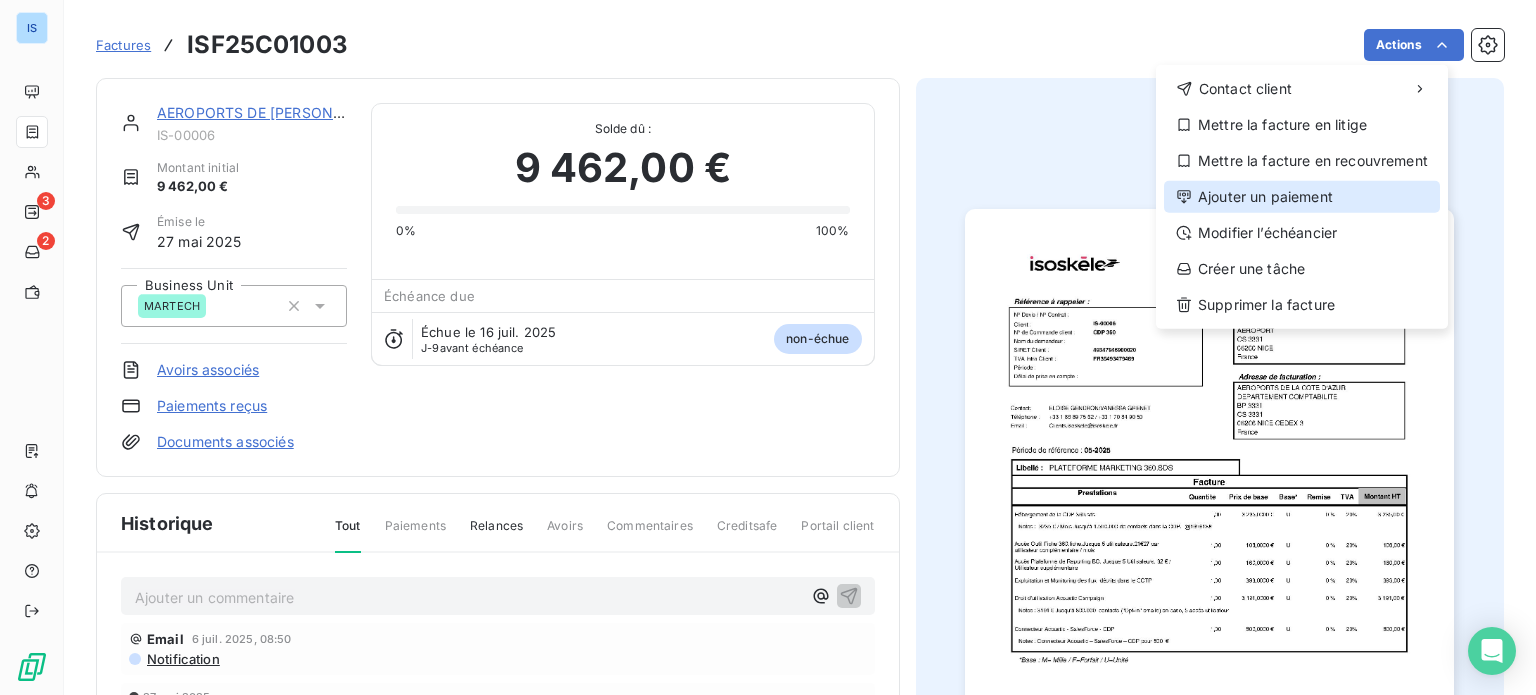 click on "Ajouter un paiement" at bounding box center [1302, 197] 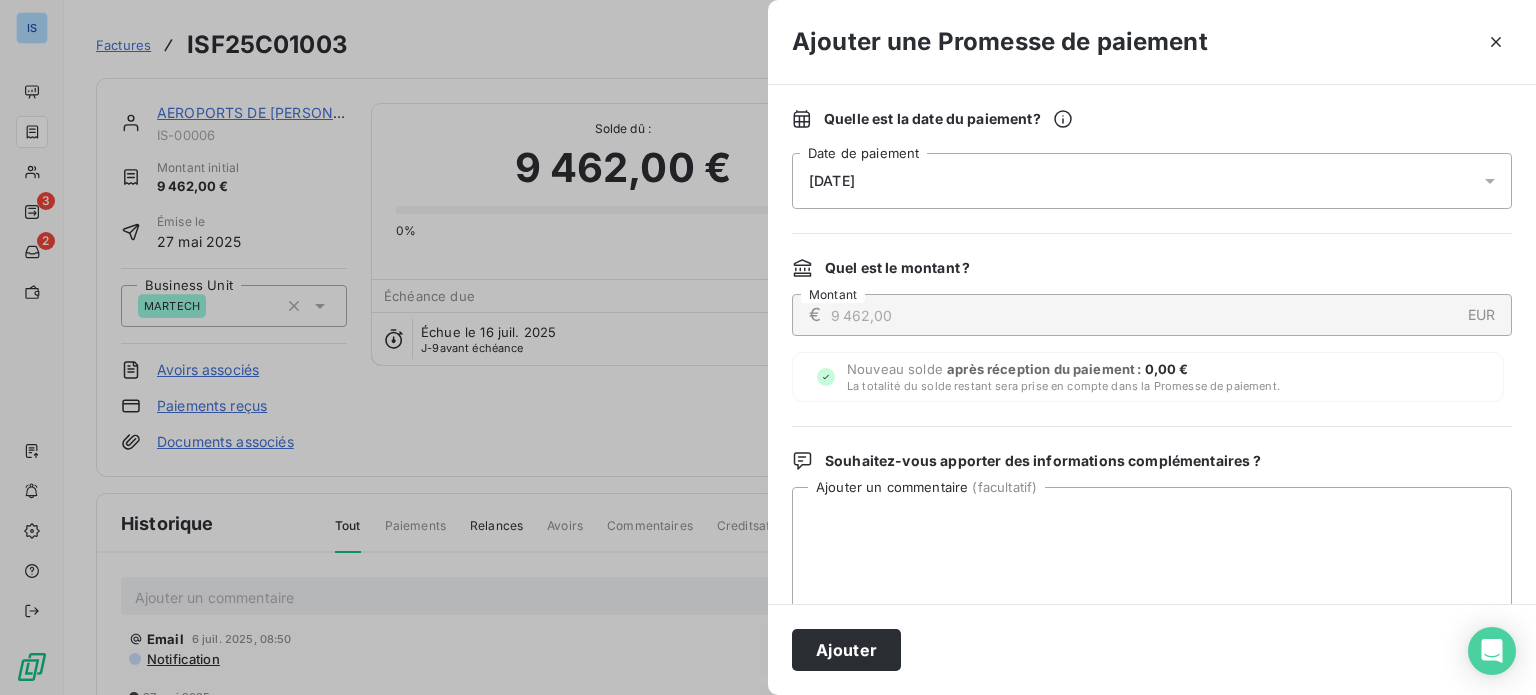 click on "[DATE]" at bounding box center [1152, 181] 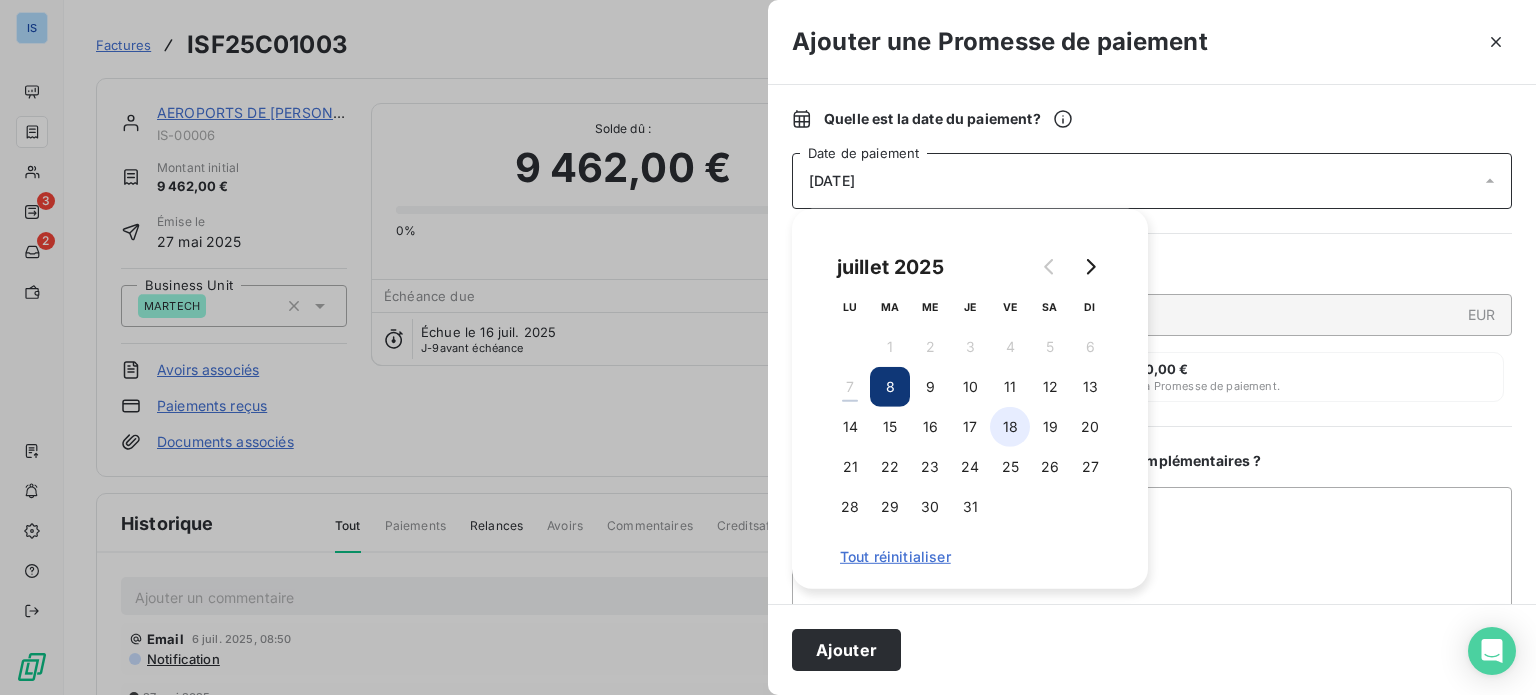 click on "18" at bounding box center [1010, 427] 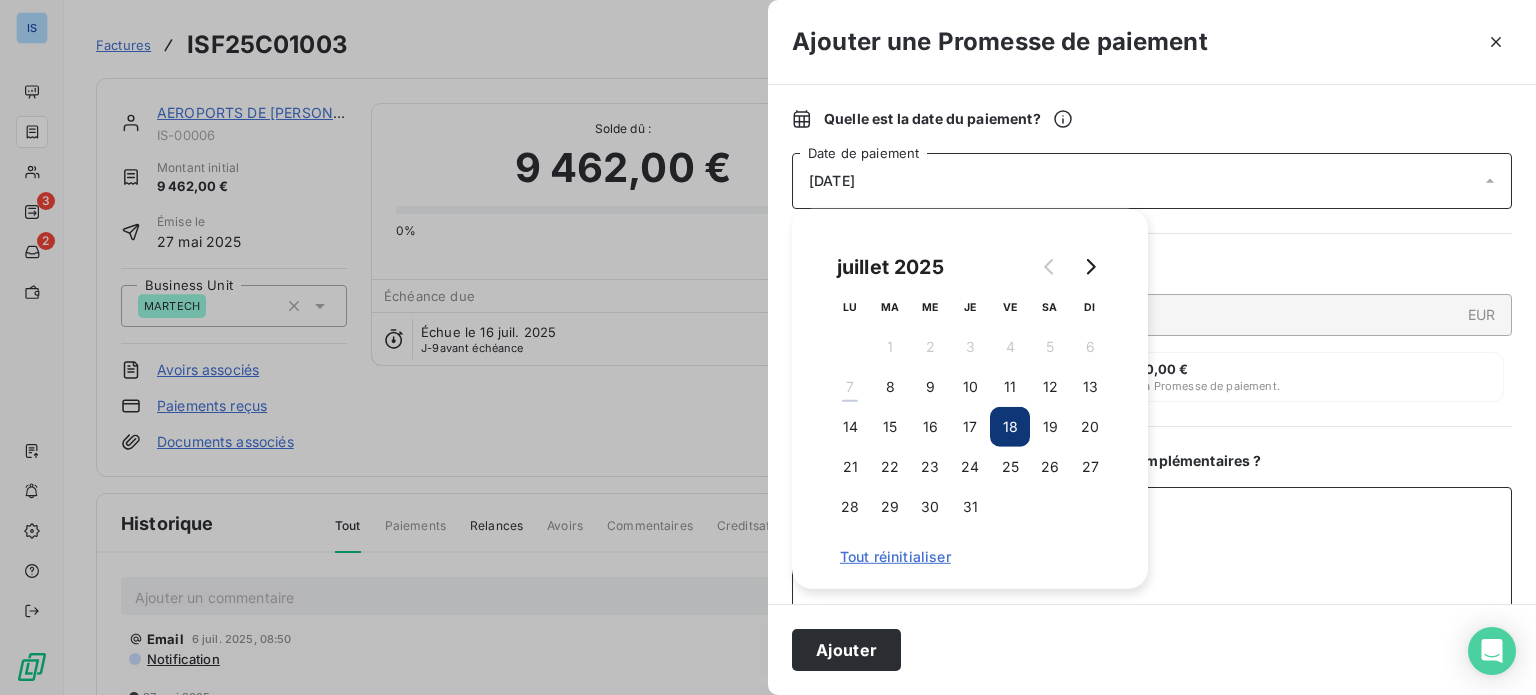 click on "Ajouter un commentaire   ( facultatif )" at bounding box center [1152, 591] 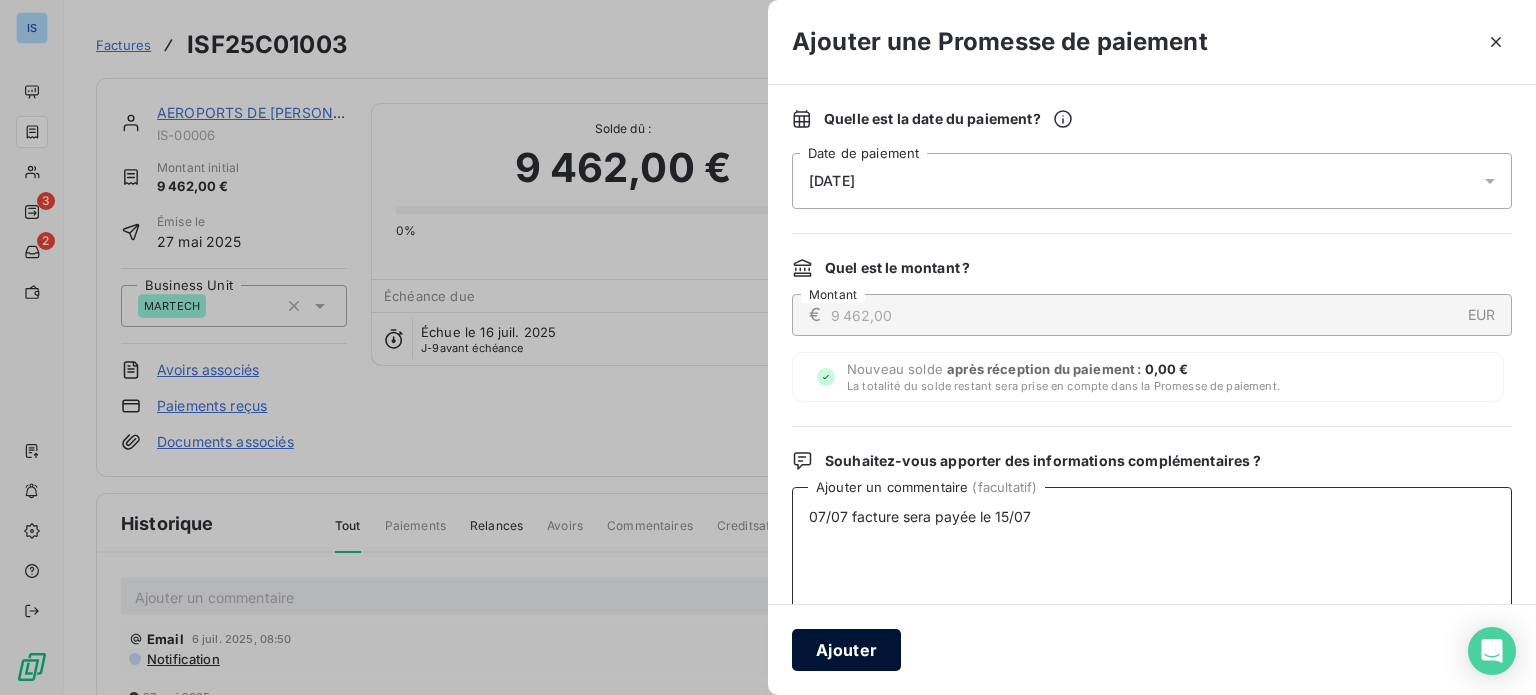 type on "07/07 facture sera payée le 15/07" 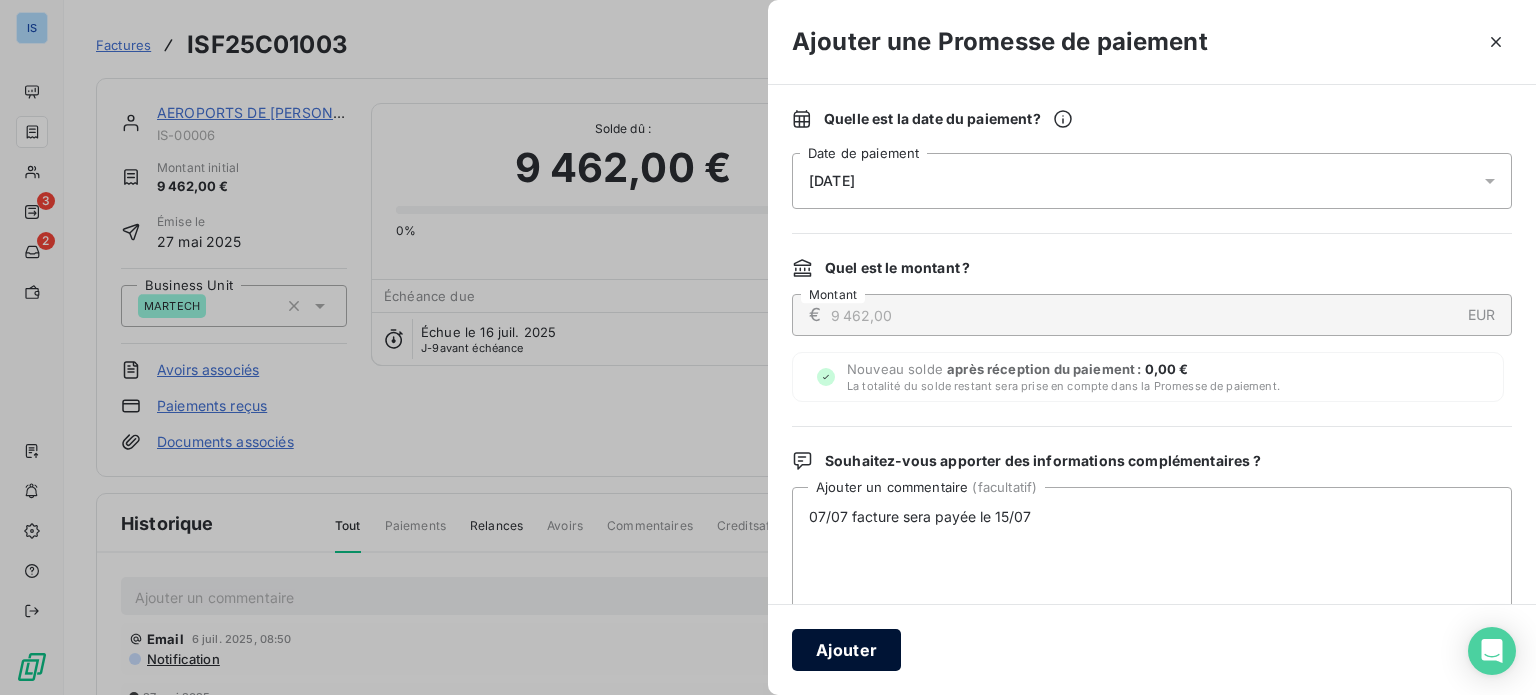 click on "Ajouter" at bounding box center (846, 650) 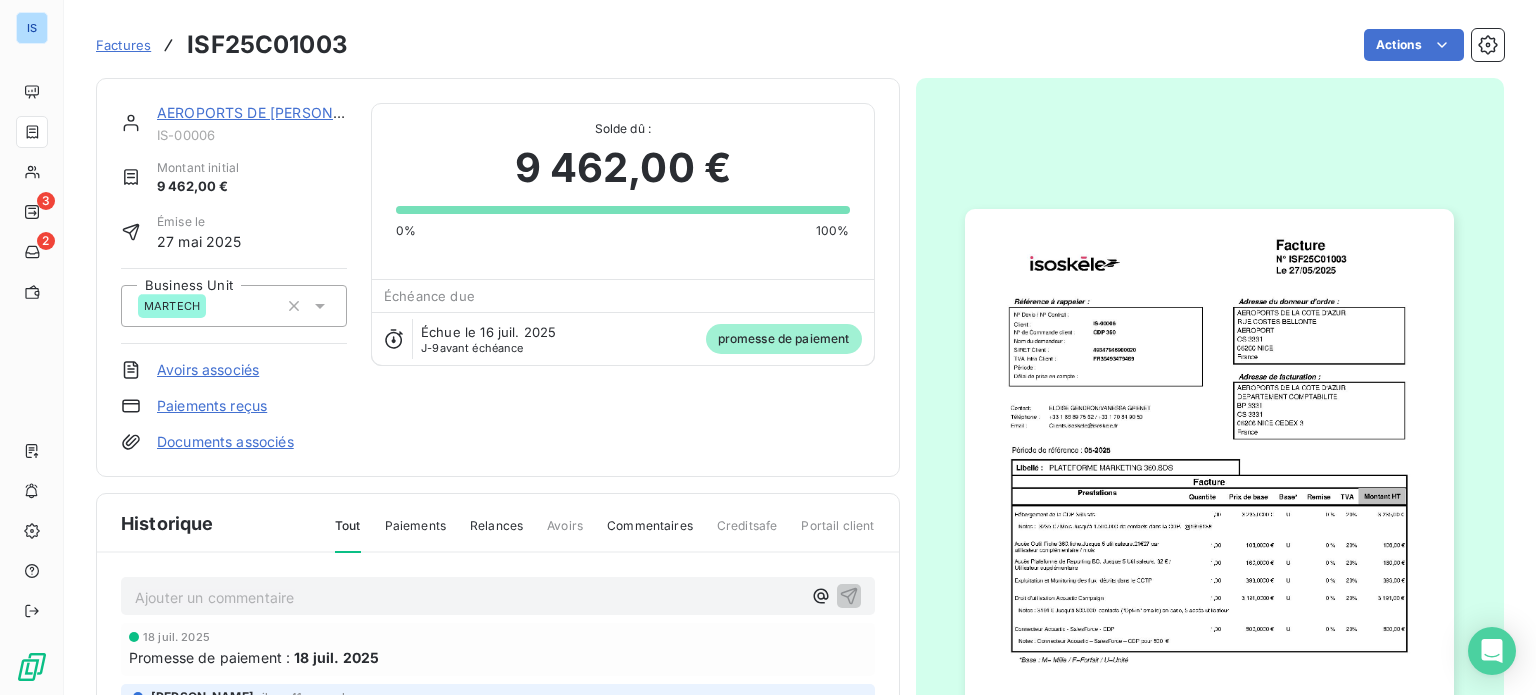 click on "Factures" at bounding box center (123, 45) 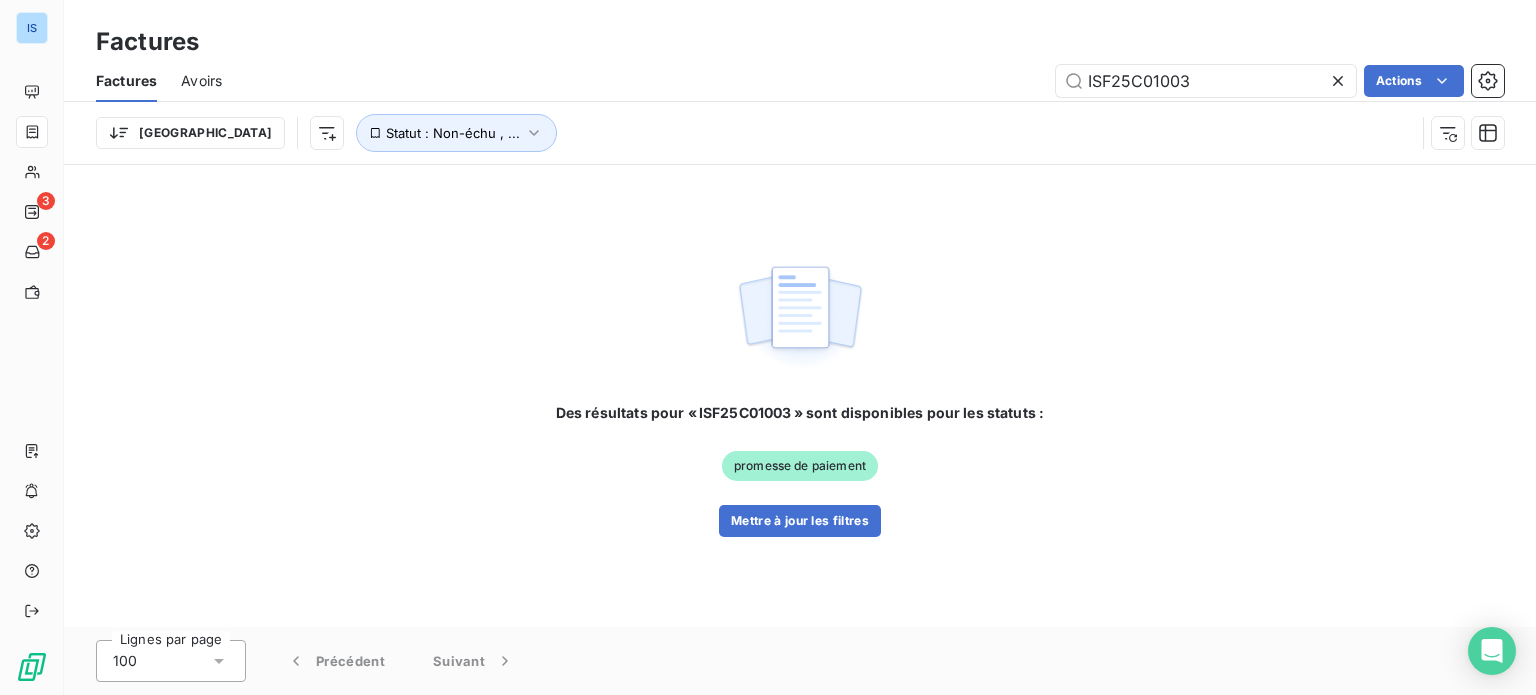 click 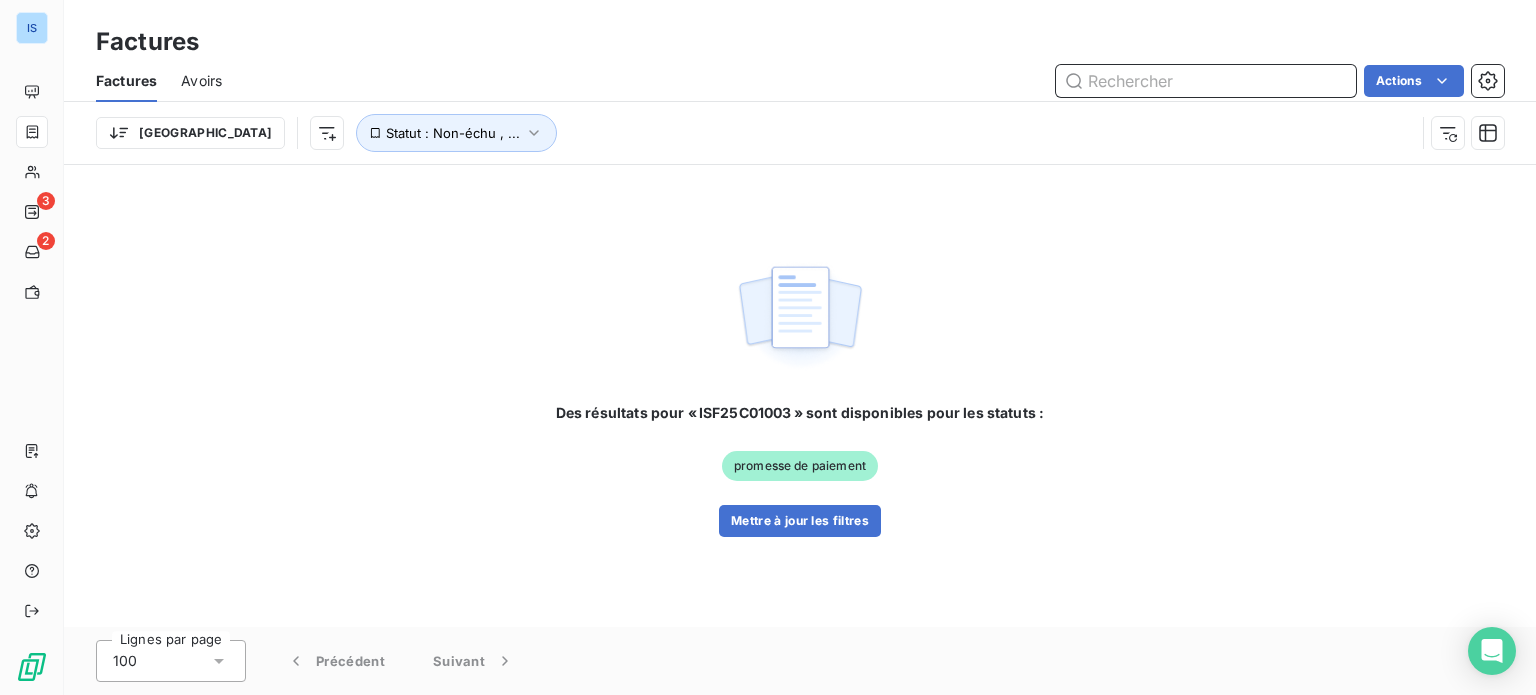 click at bounding box center [1206, 81] 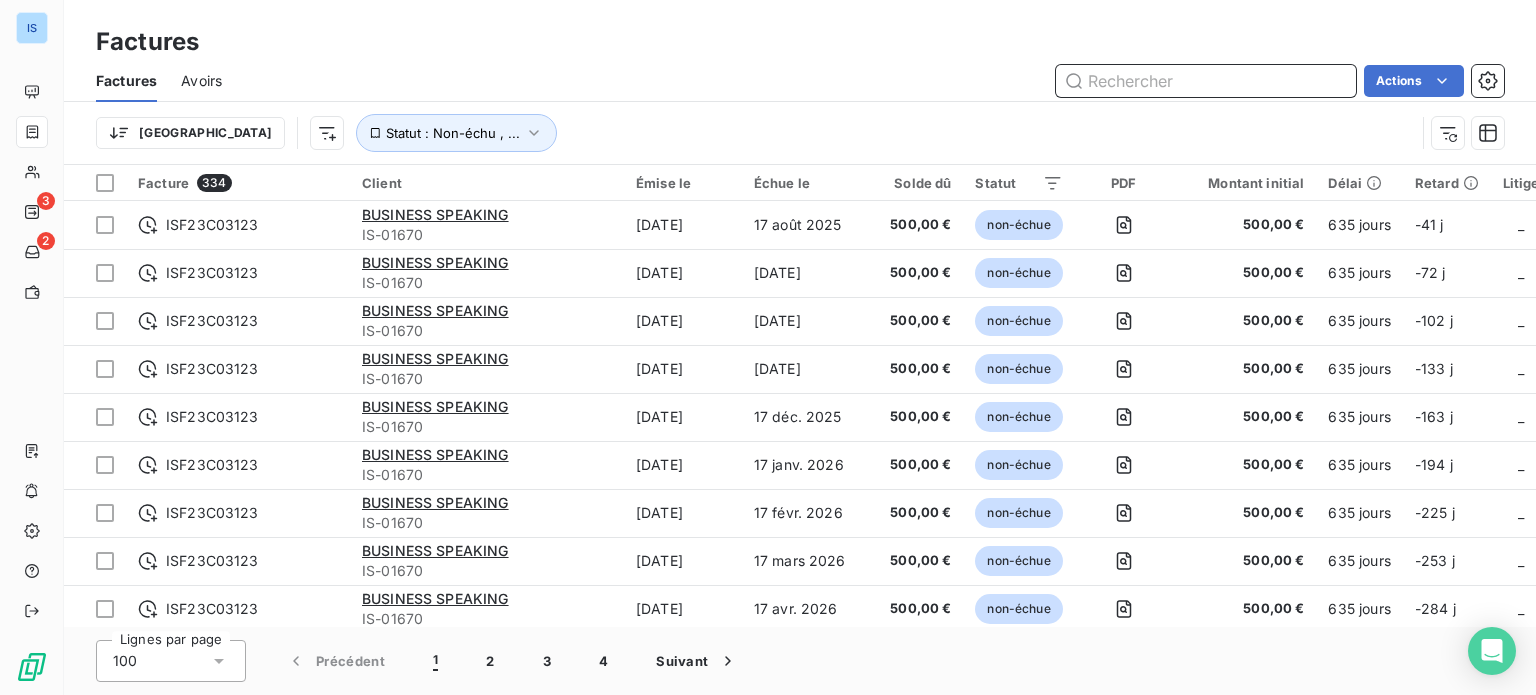 paste on "ISF25C01092" 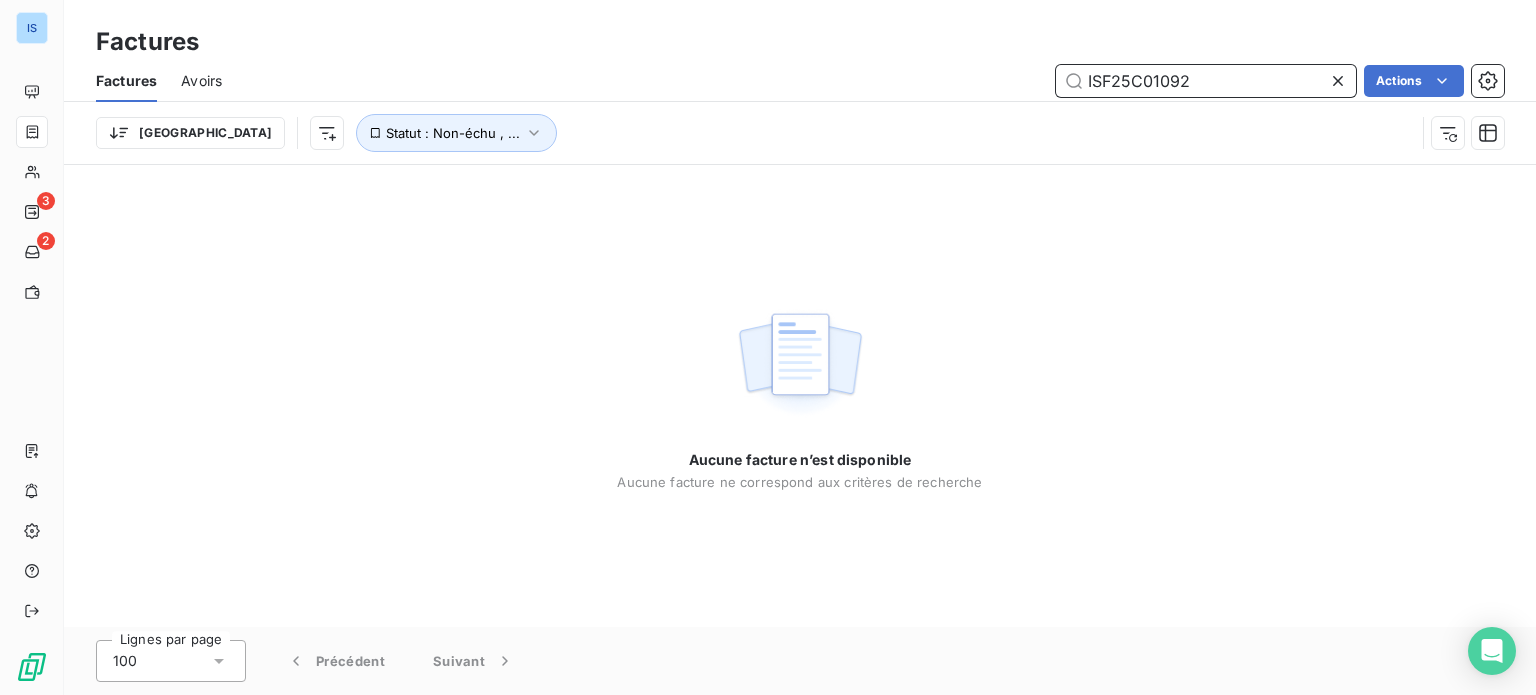 type on "ISF25C01092" 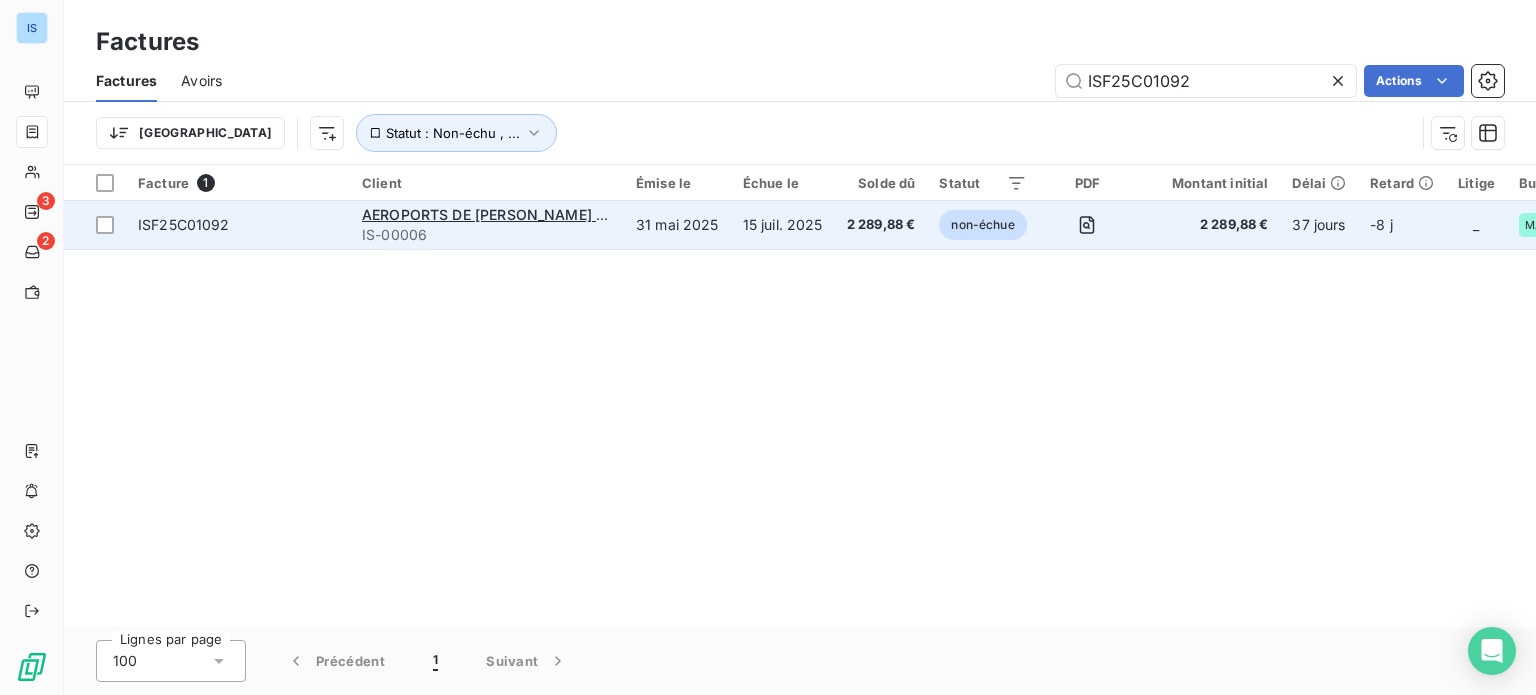 click on "IS-00006" at bounding box center [487, 235] 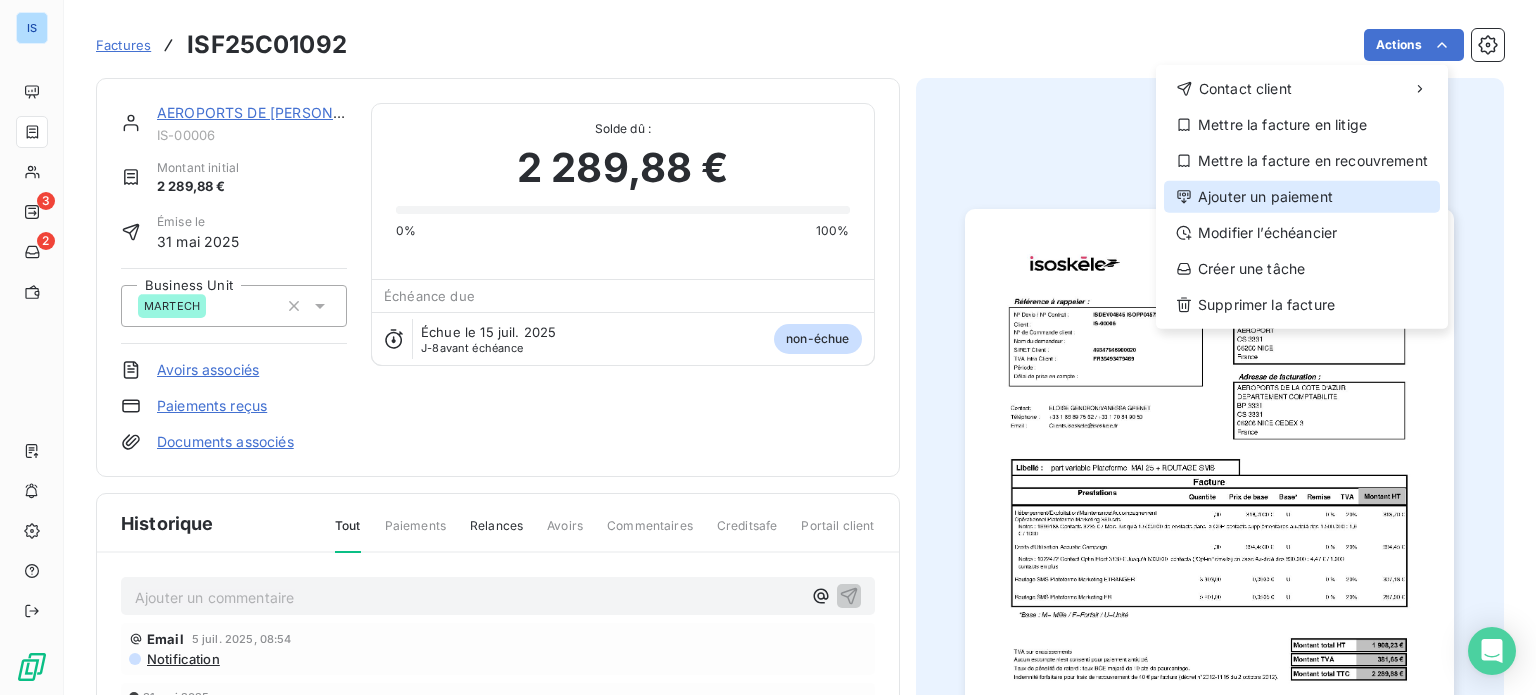 click on "Ajouter un paiement" at bounding box center (1302, 197) 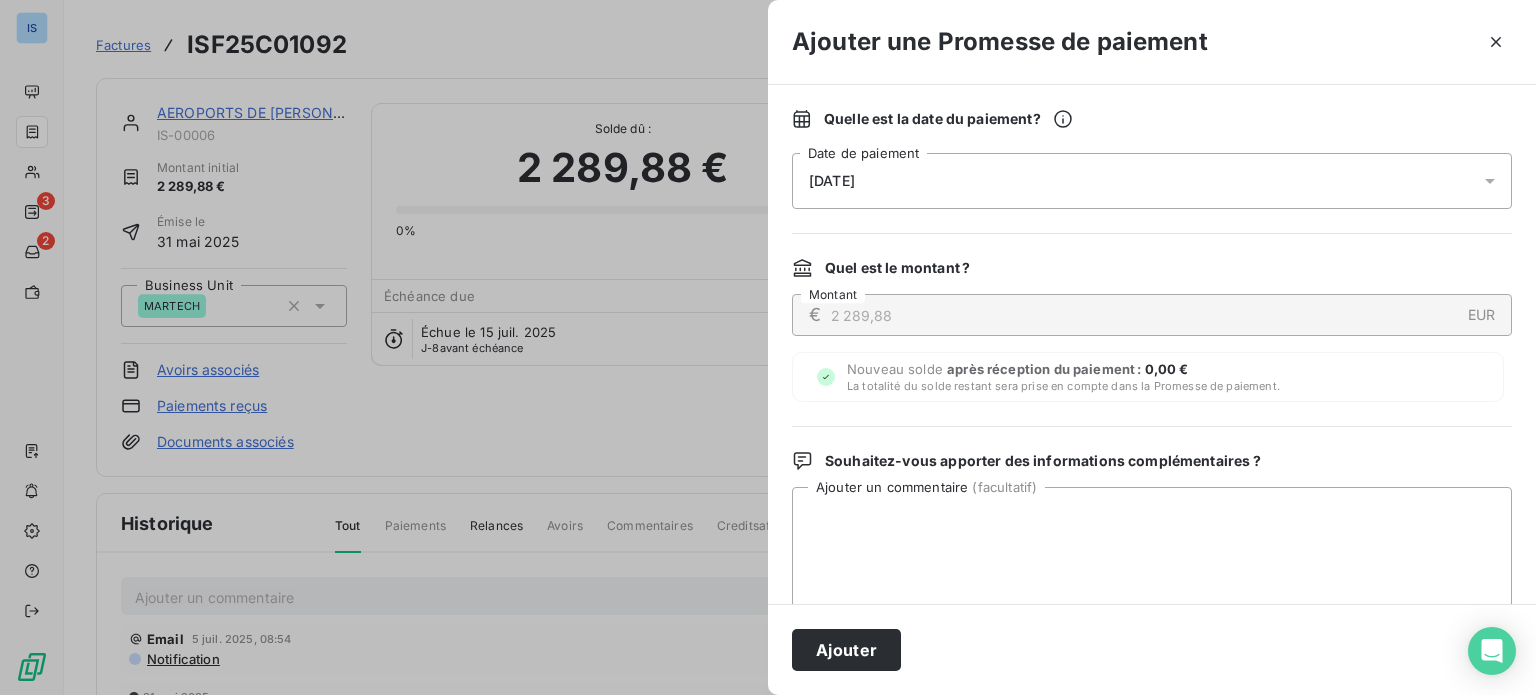click on "[DATE]" at bounding box center [1152, 181] 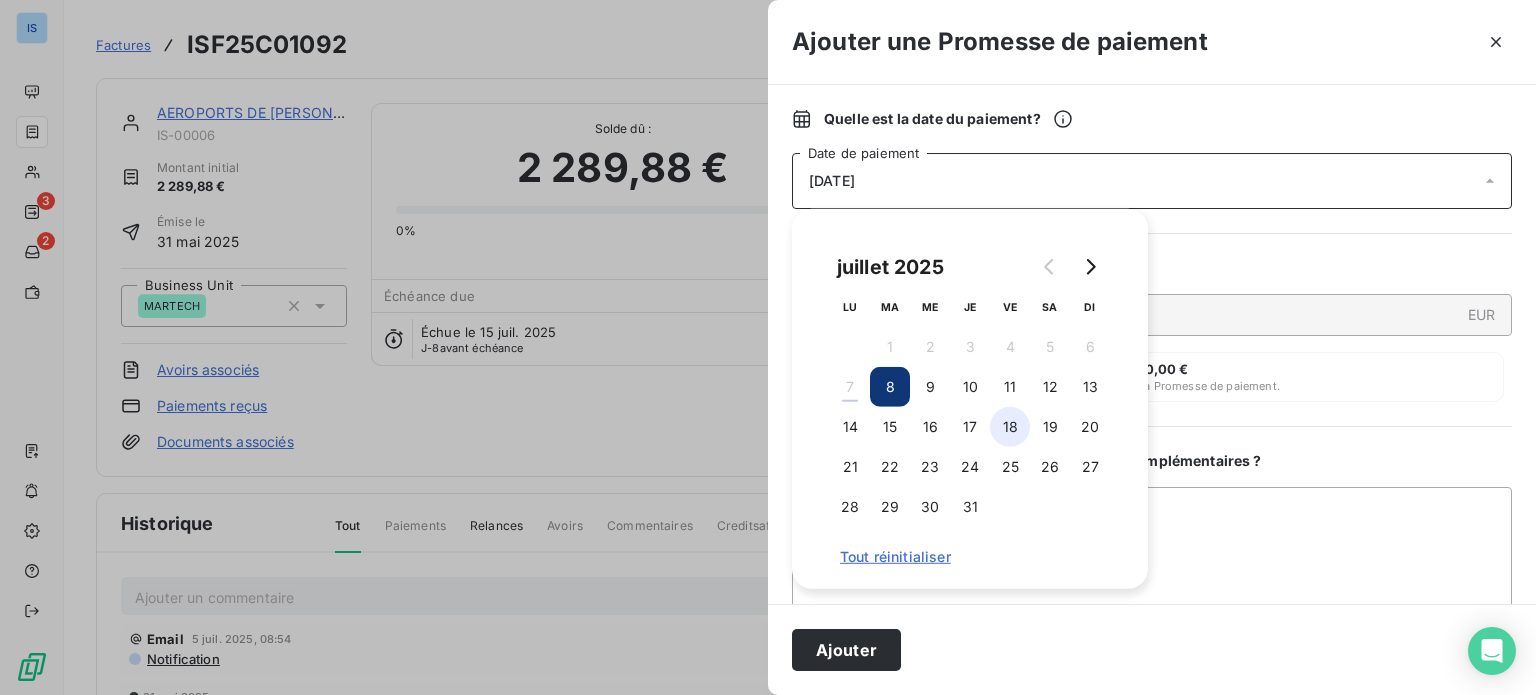 click on "18" at bounding box center [1010, 427] 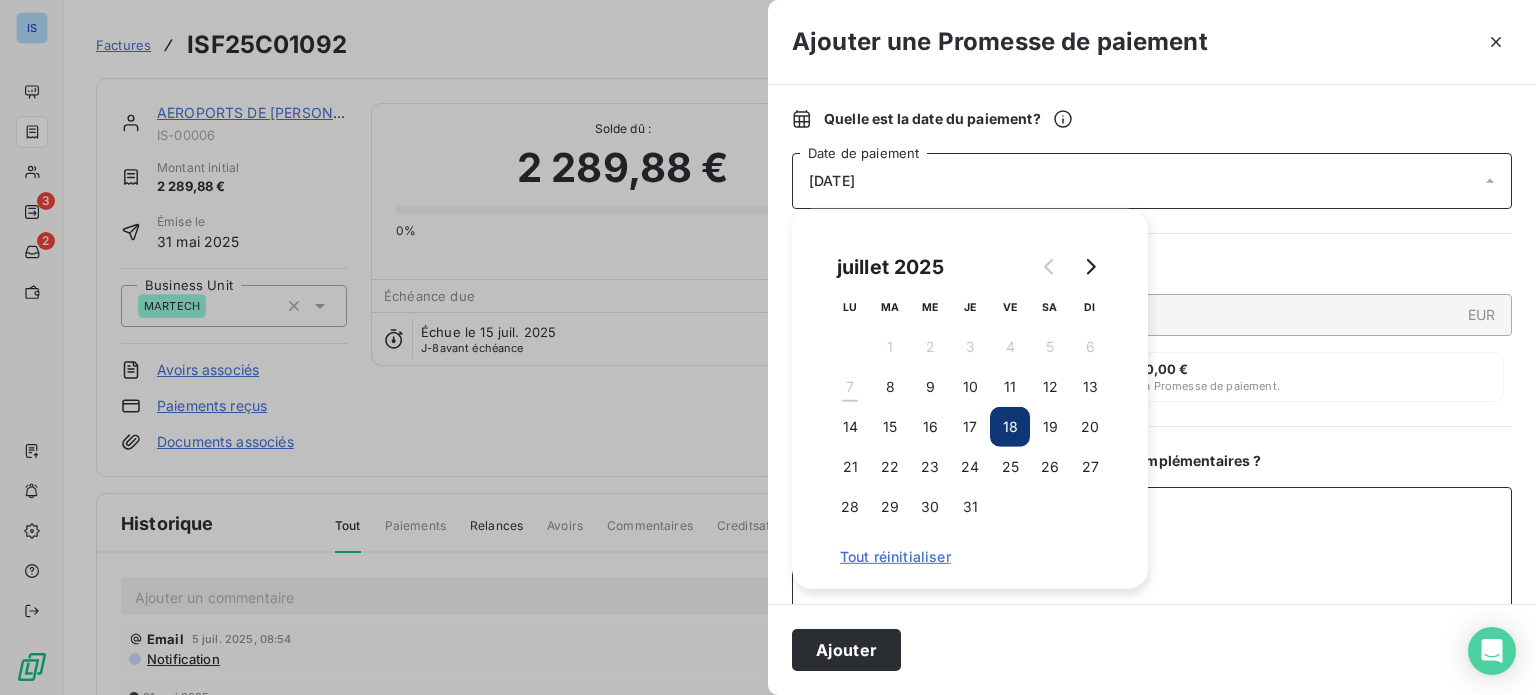 click on "Ajouter un commentaire   ( facultatif )" at bounding box center [1152, 591] 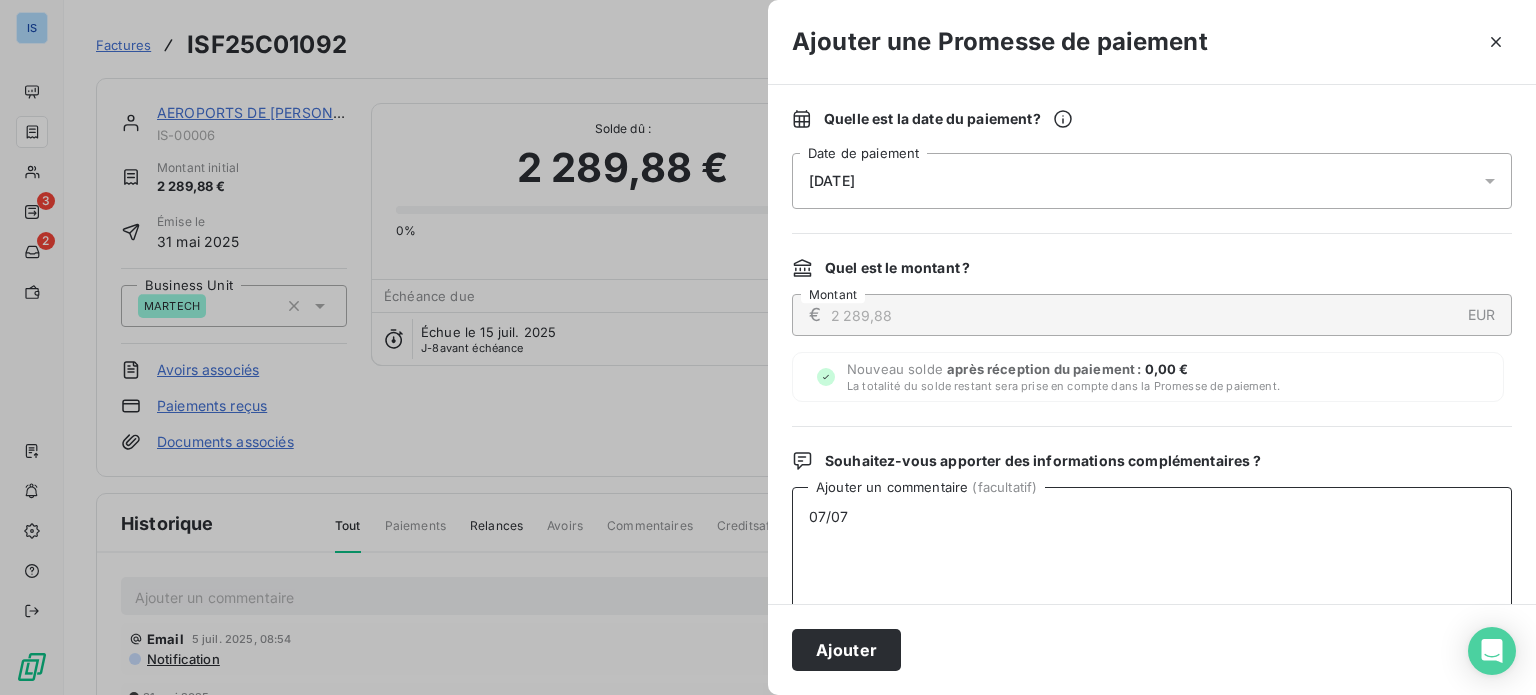 click on "07/07" at bounding box center [1152, 591] 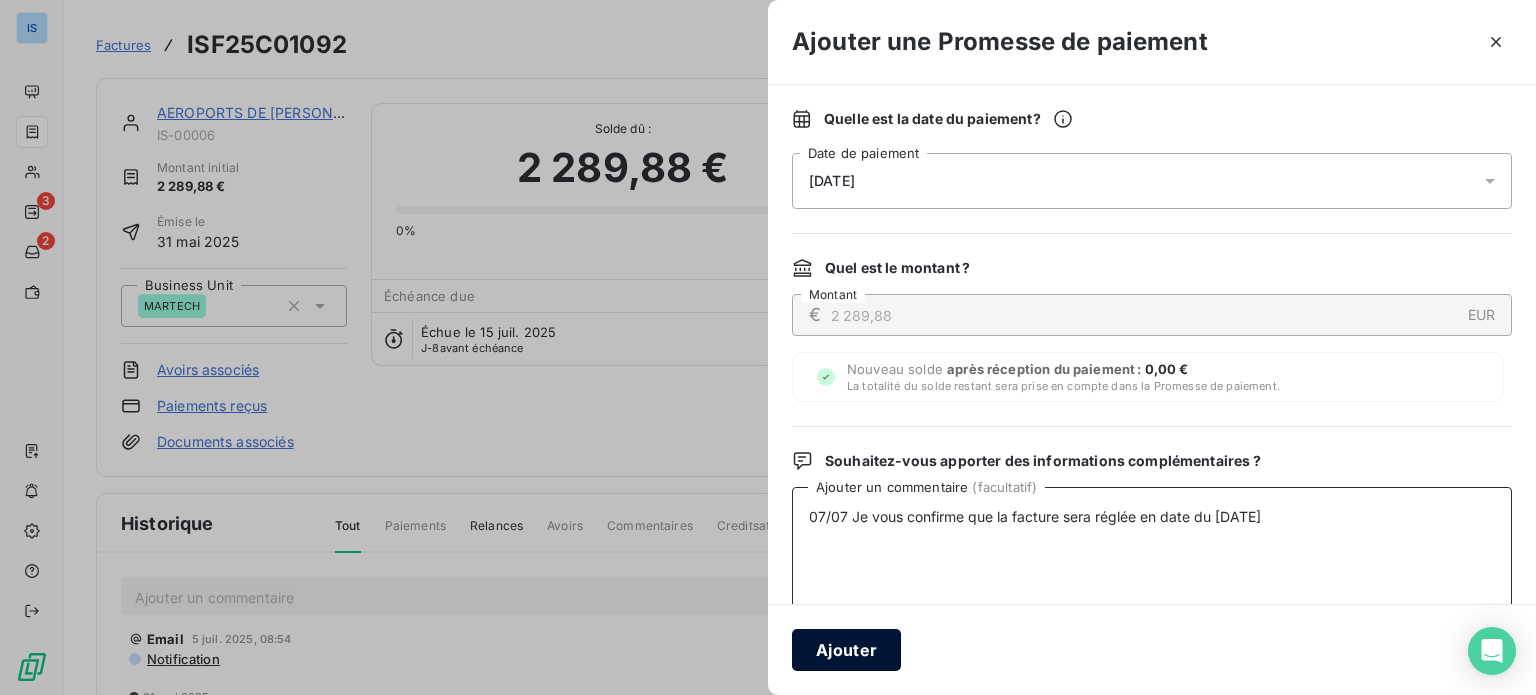 type on "07/07 Je vous confirme que la facture sera réglée en date du [DATE]" 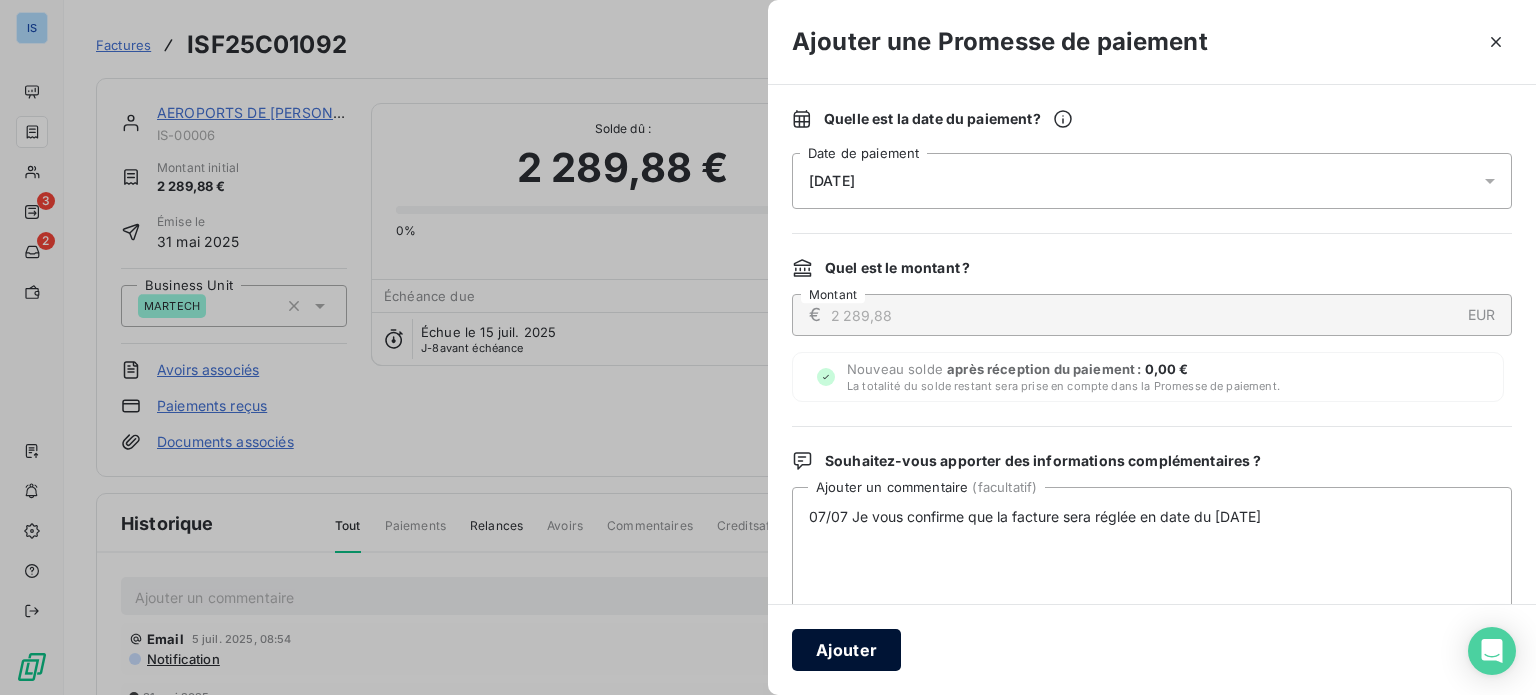 click on "Ajouter" at bounding box center (846, 650) 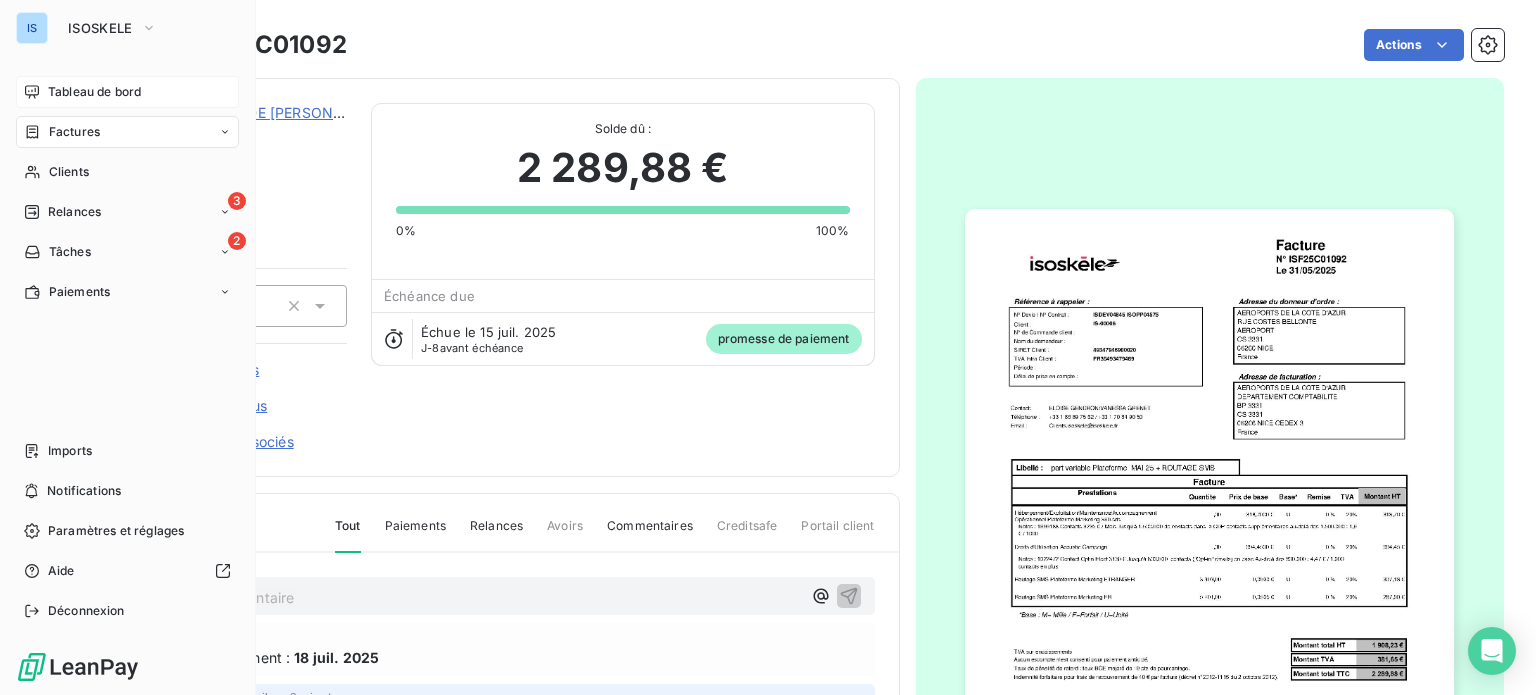 click on "Tableau de bord" at bounding box center [127, 92] 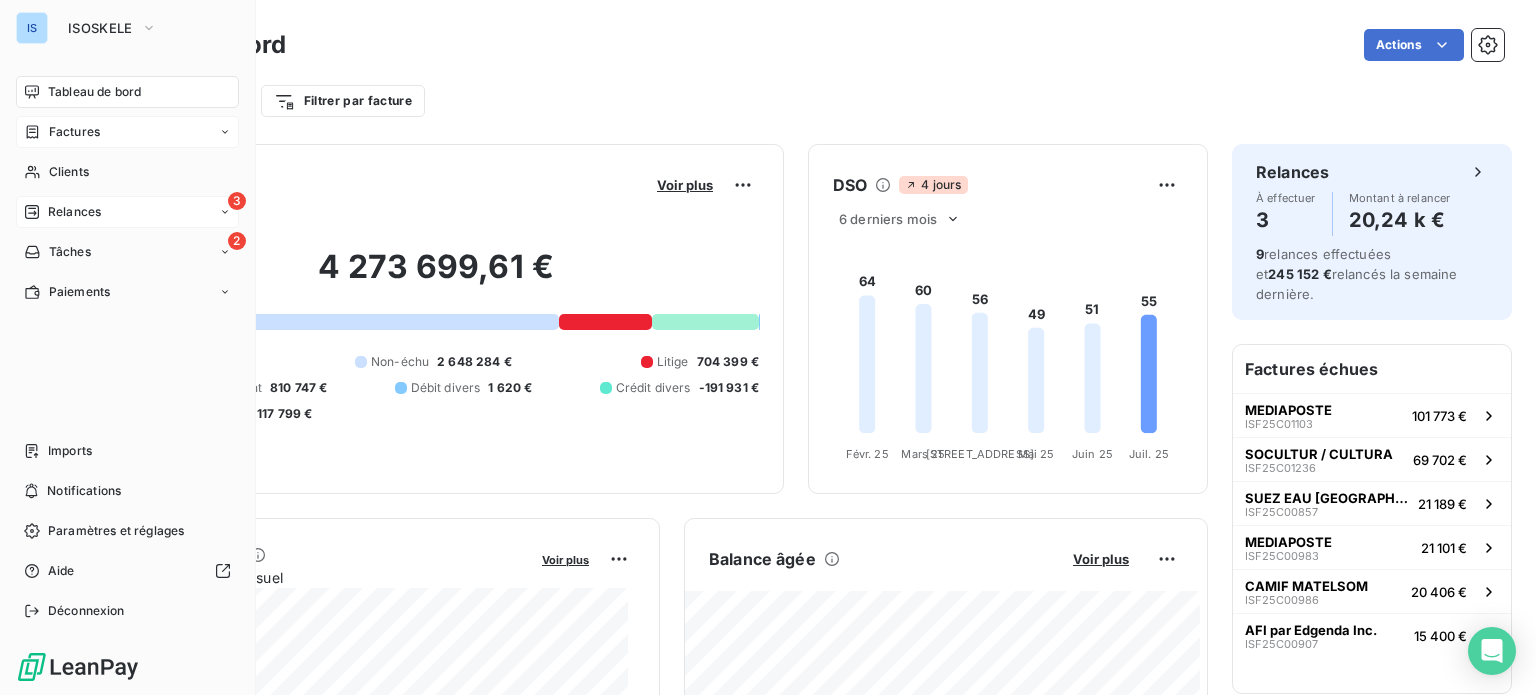 click on "3 Relances" at bounding box center [127, 212] 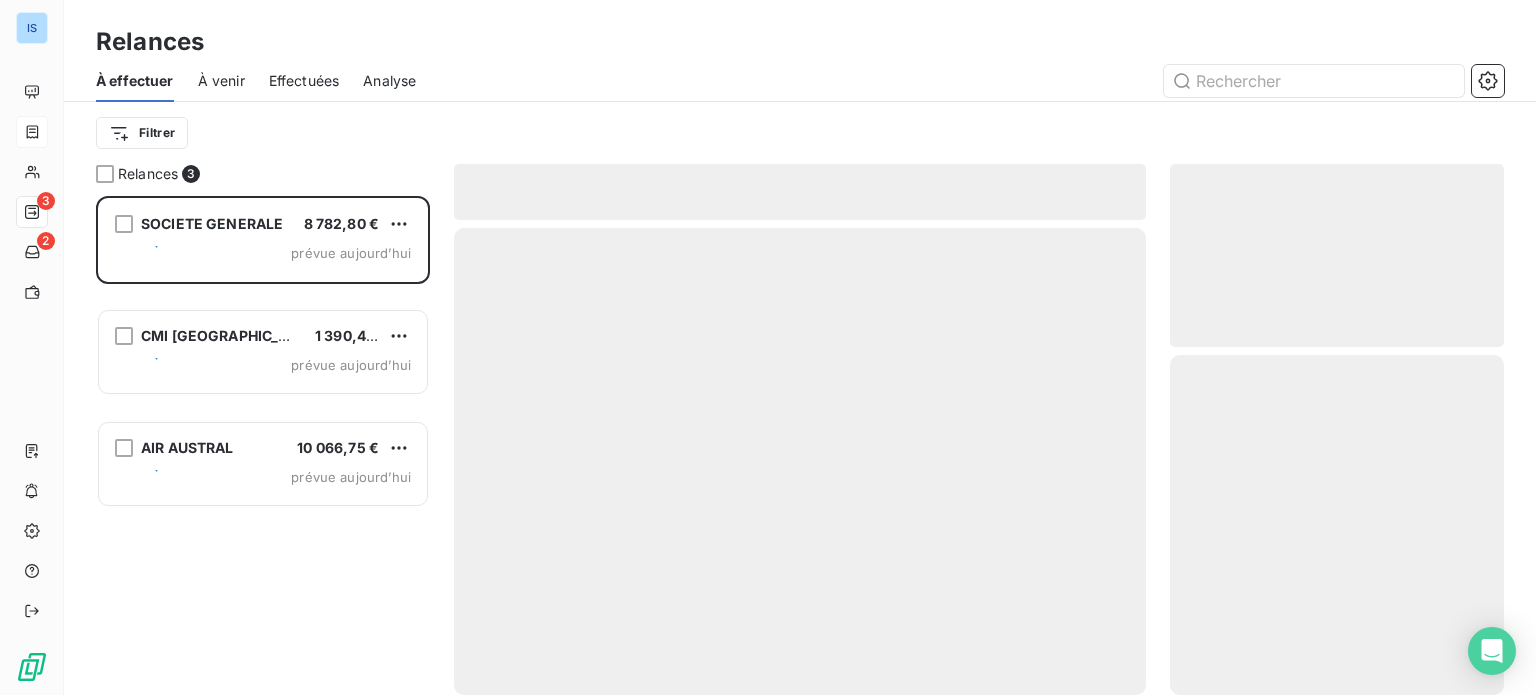 scroll, scrollTop: 16, scrollLeft: 16, axis: both 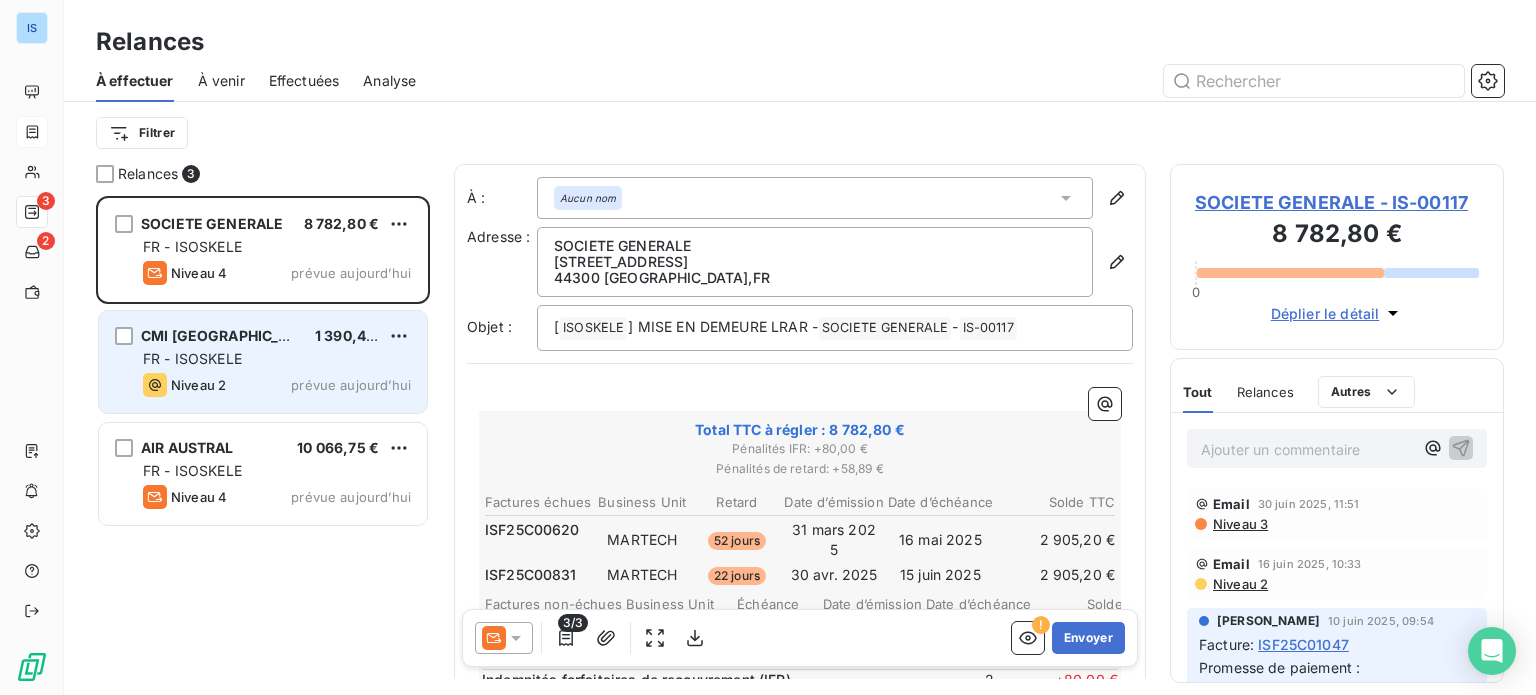 click on "prévue aujourd’hui" at bounding box center [351, 385] 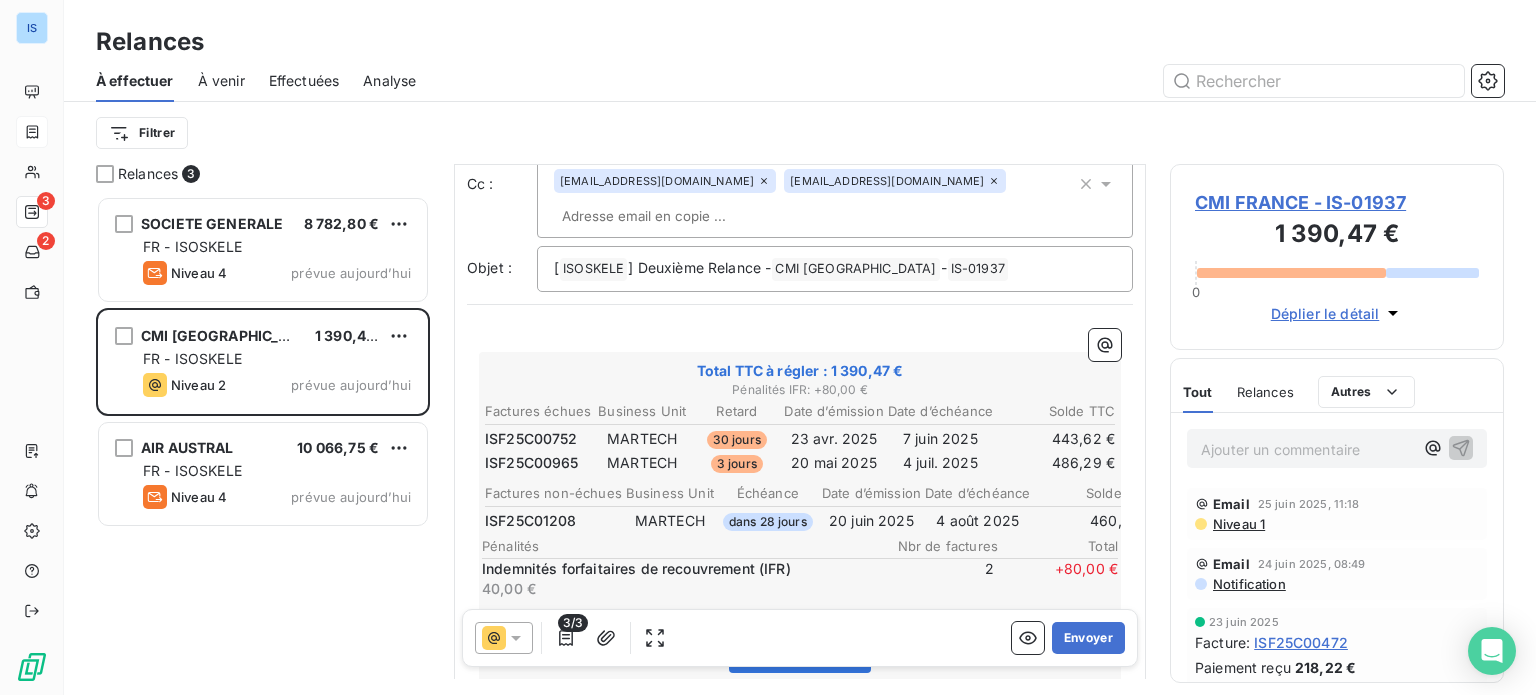 scroll, scrollTop: 129, scrollLeft: 0, axis: vertical 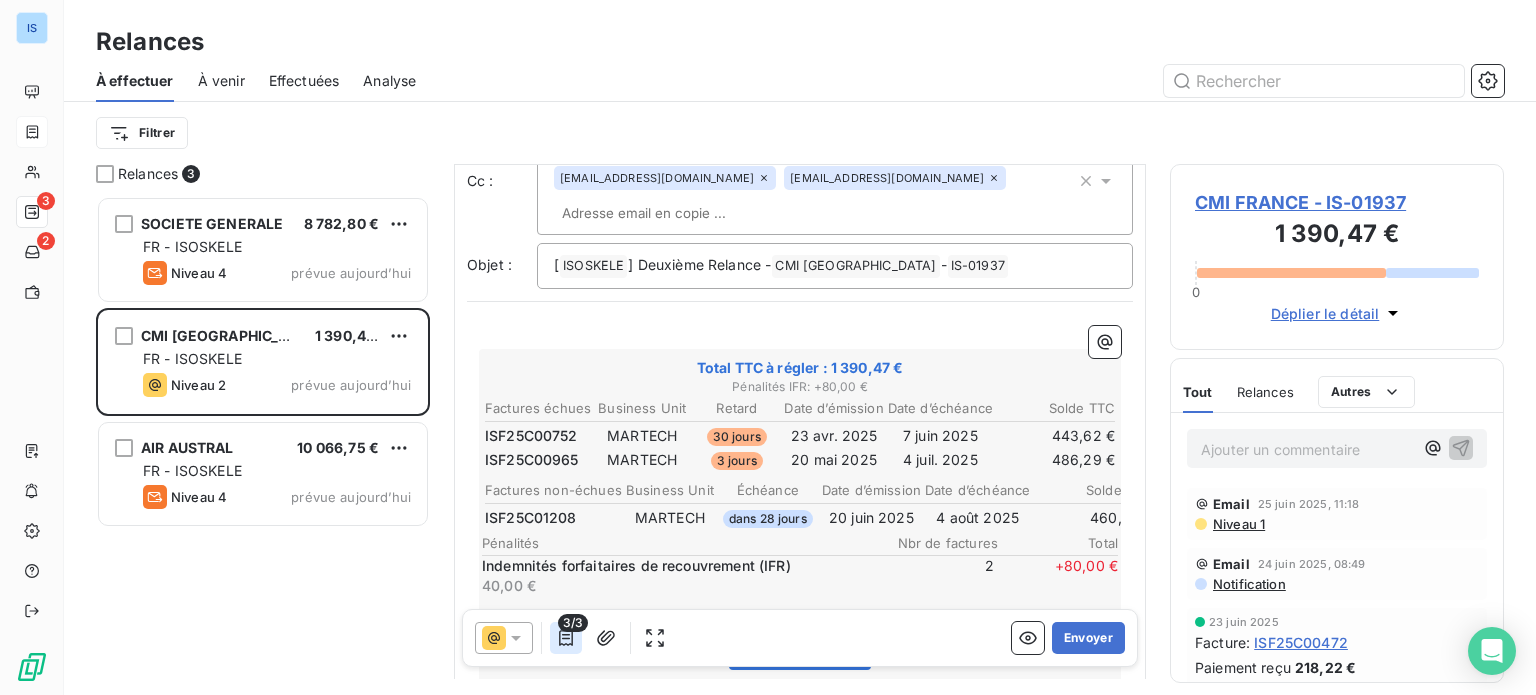 click 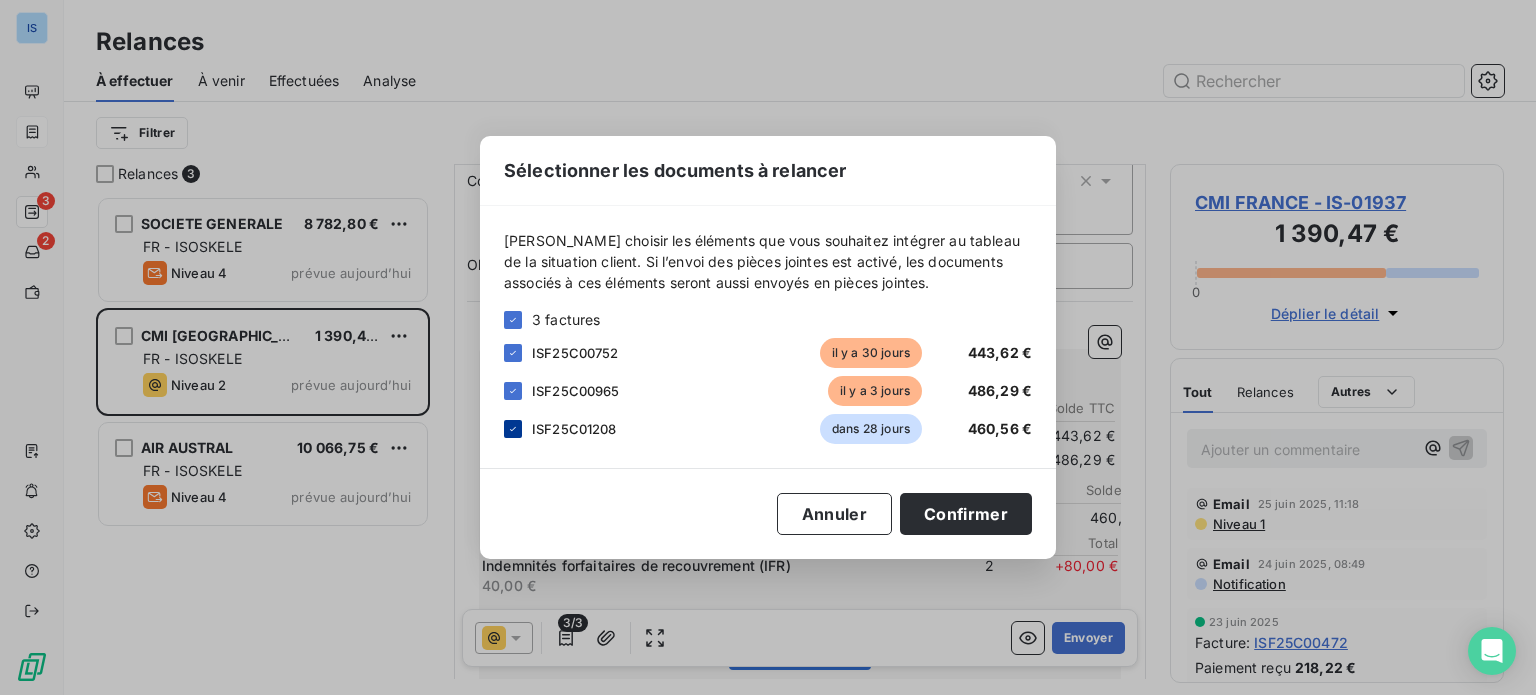 click 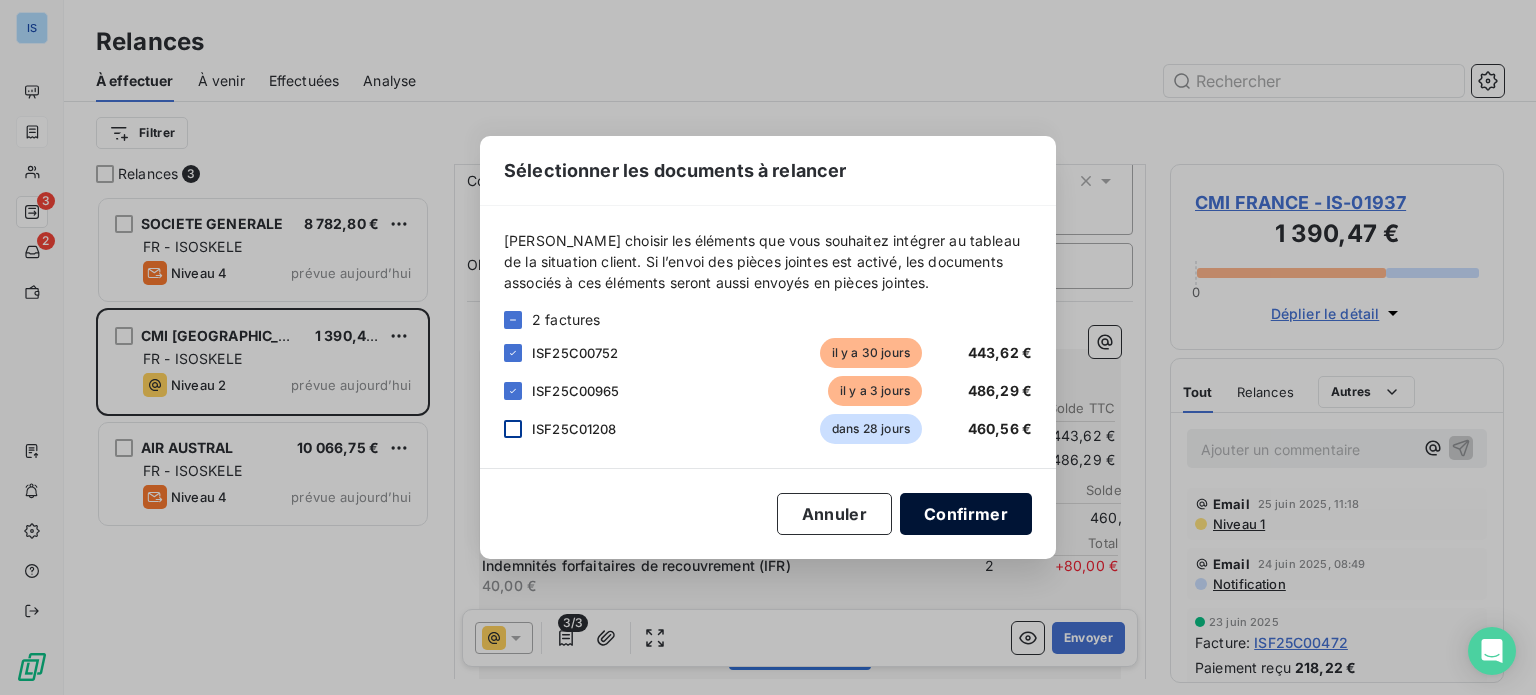 click on "Confirmer" at bounding box center (966, 514) 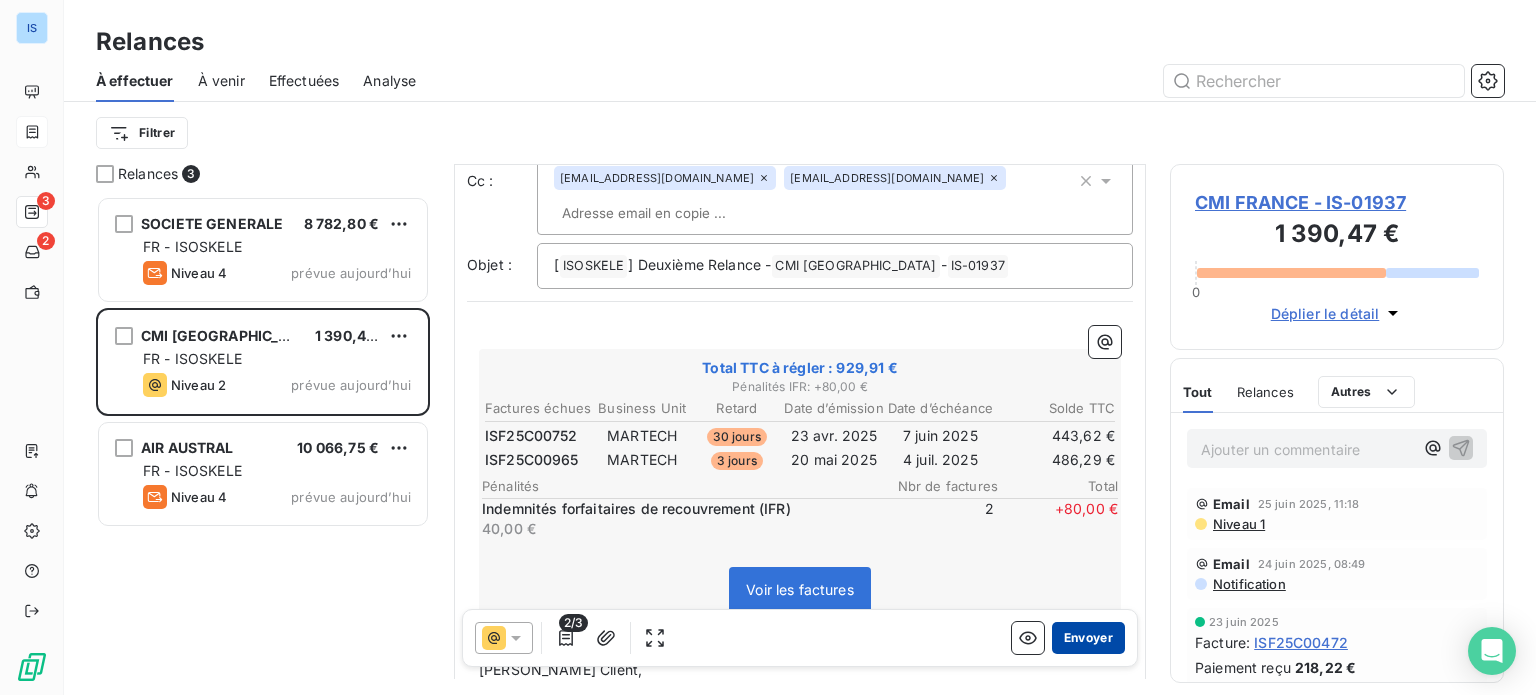 click on "Envoyer" at bounding box center (1088, 638) 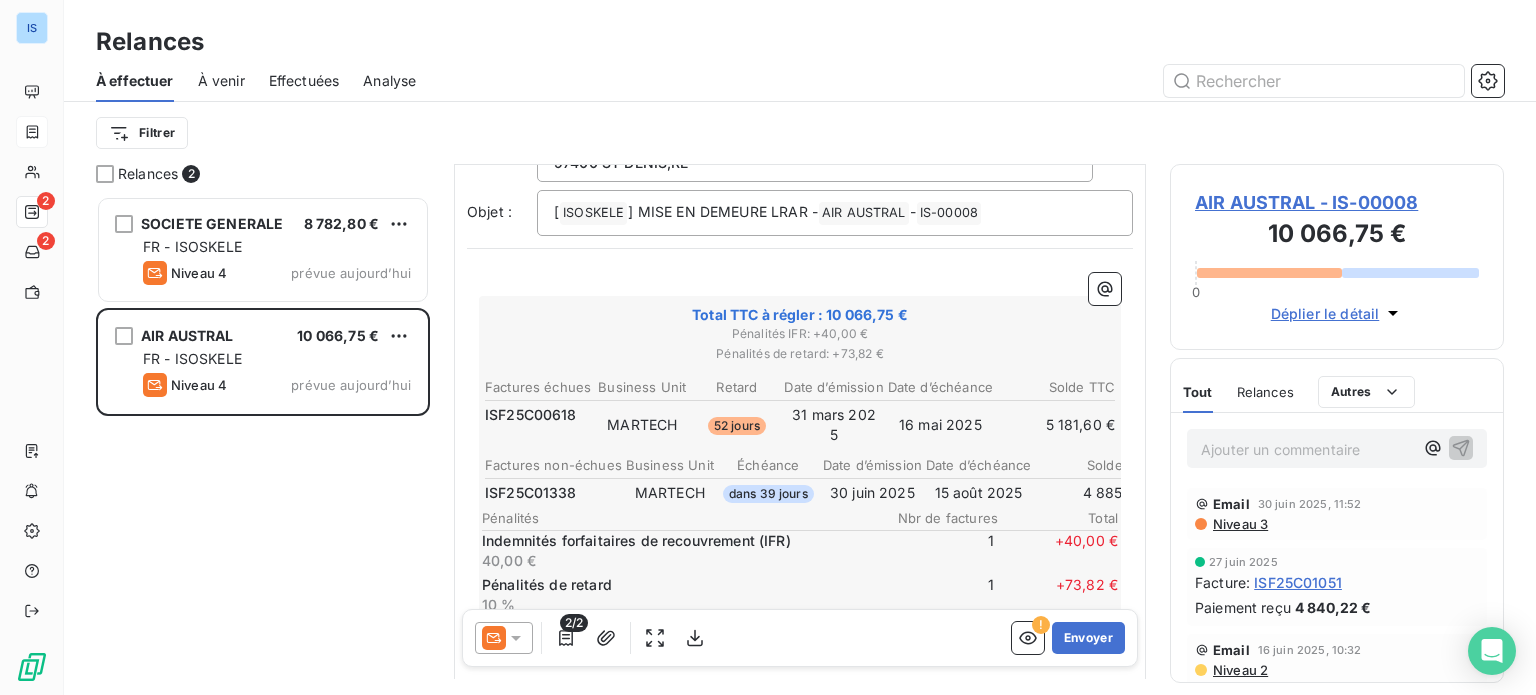 scroll, scrollTop: 120, scrollLeft: 0, axis: vertical 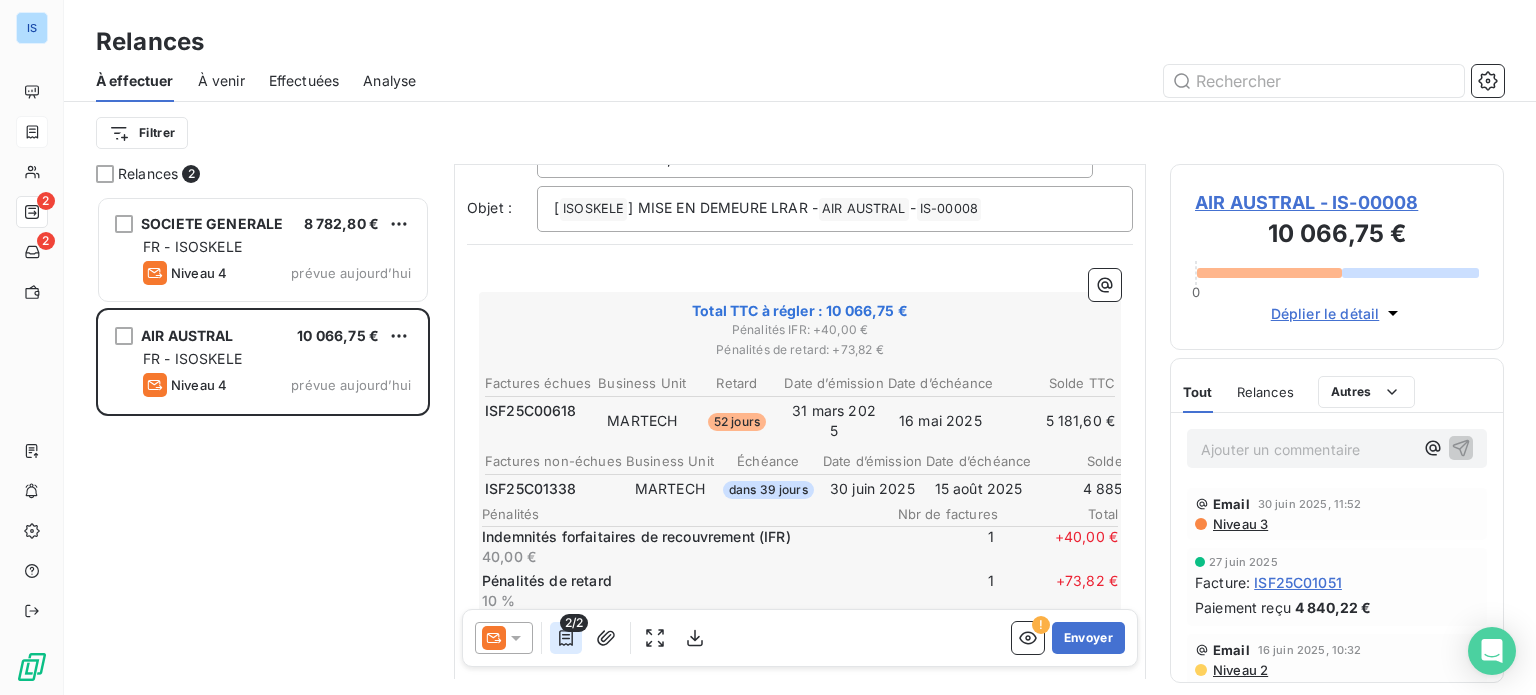 click 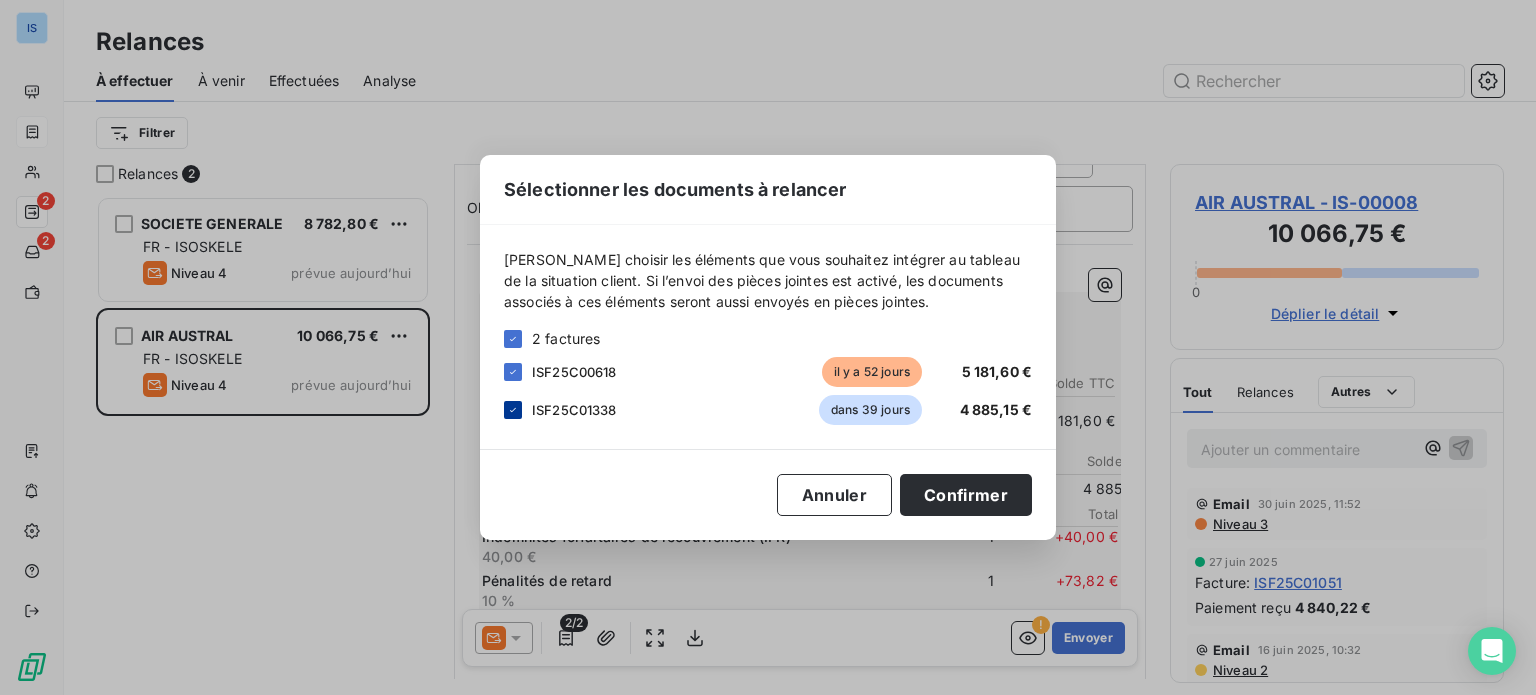 click 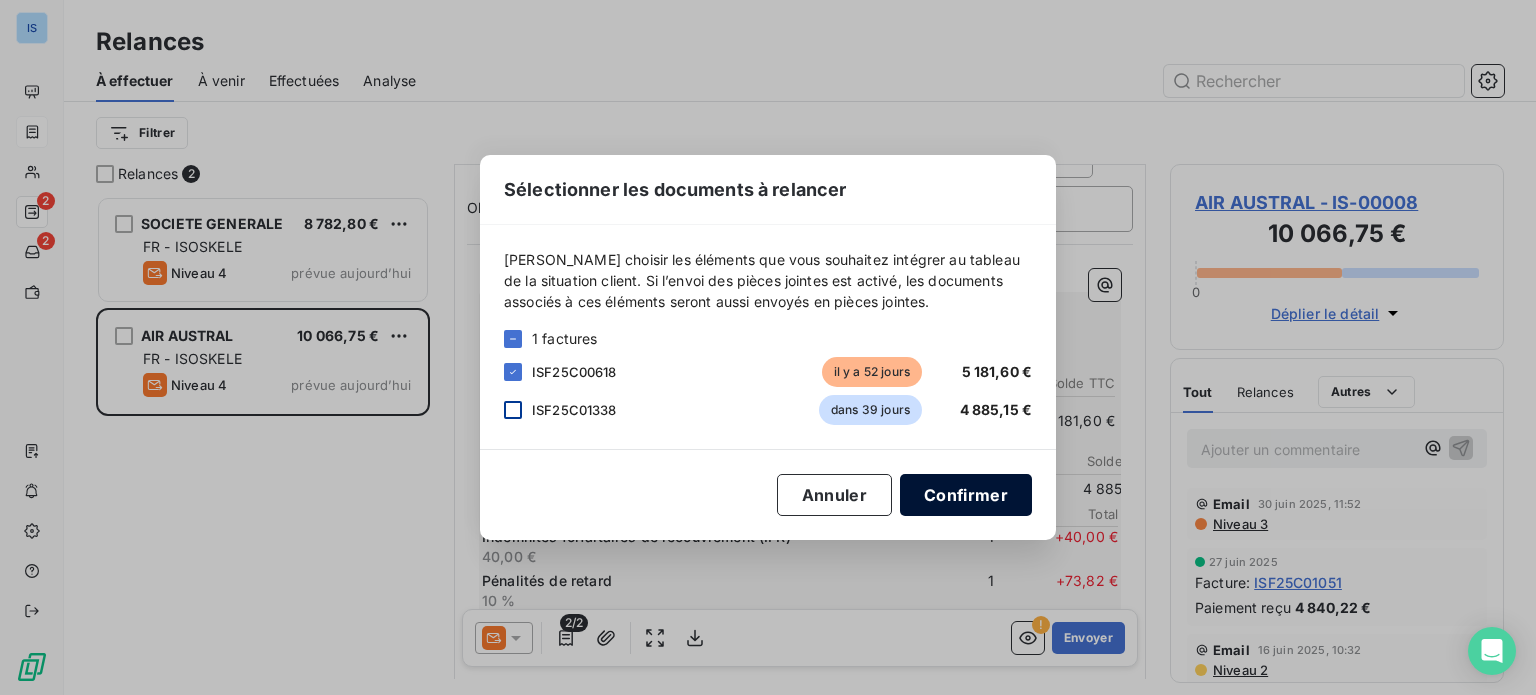 click on "Confirmer" at bounding box center [966, 495] 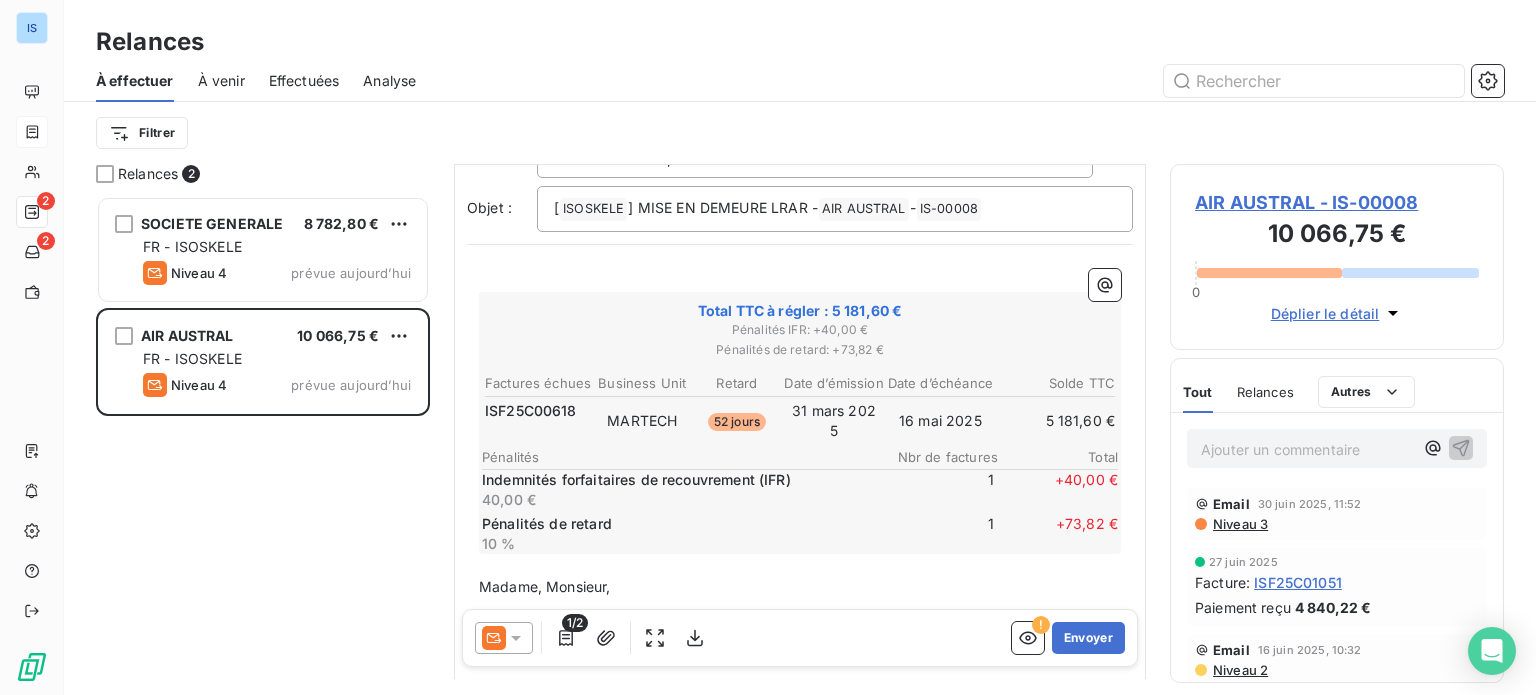 click 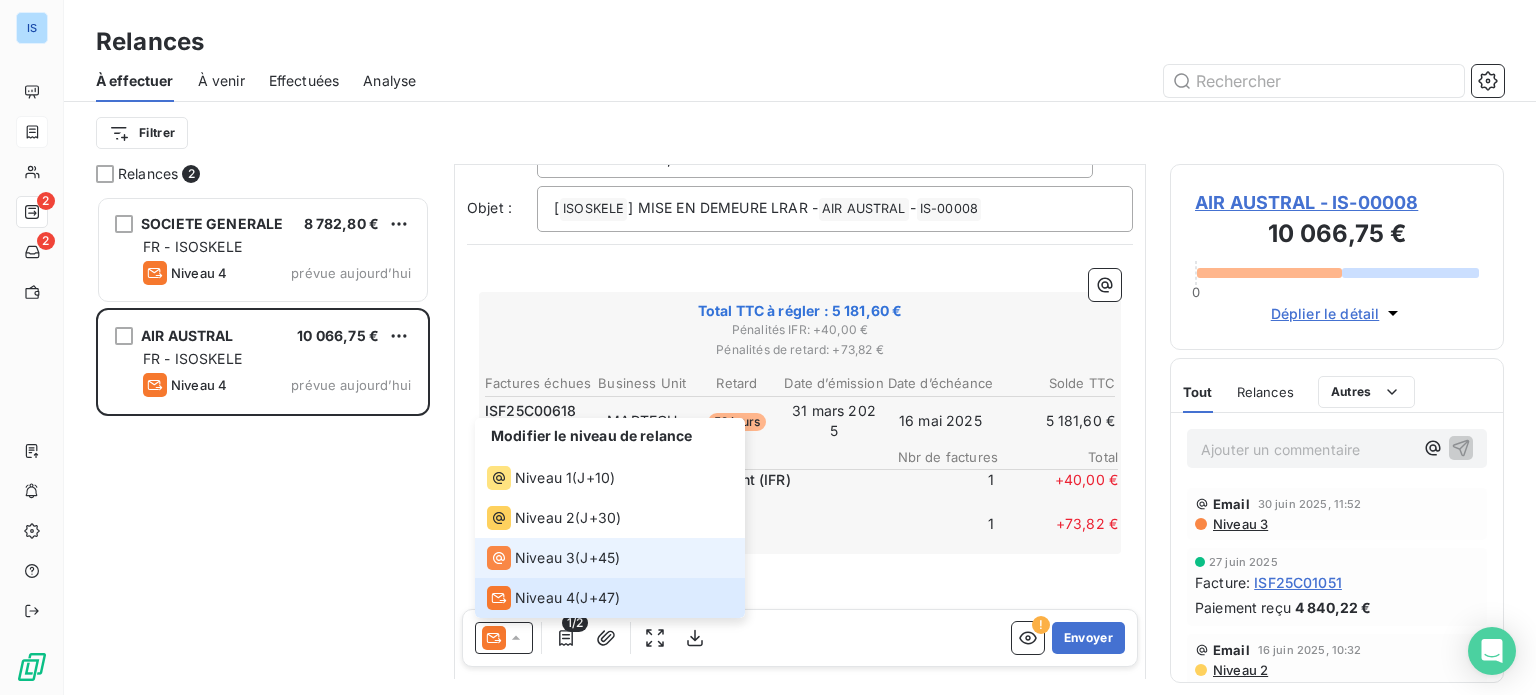 click on "Niveau 3" at bounding box center (545, 558) 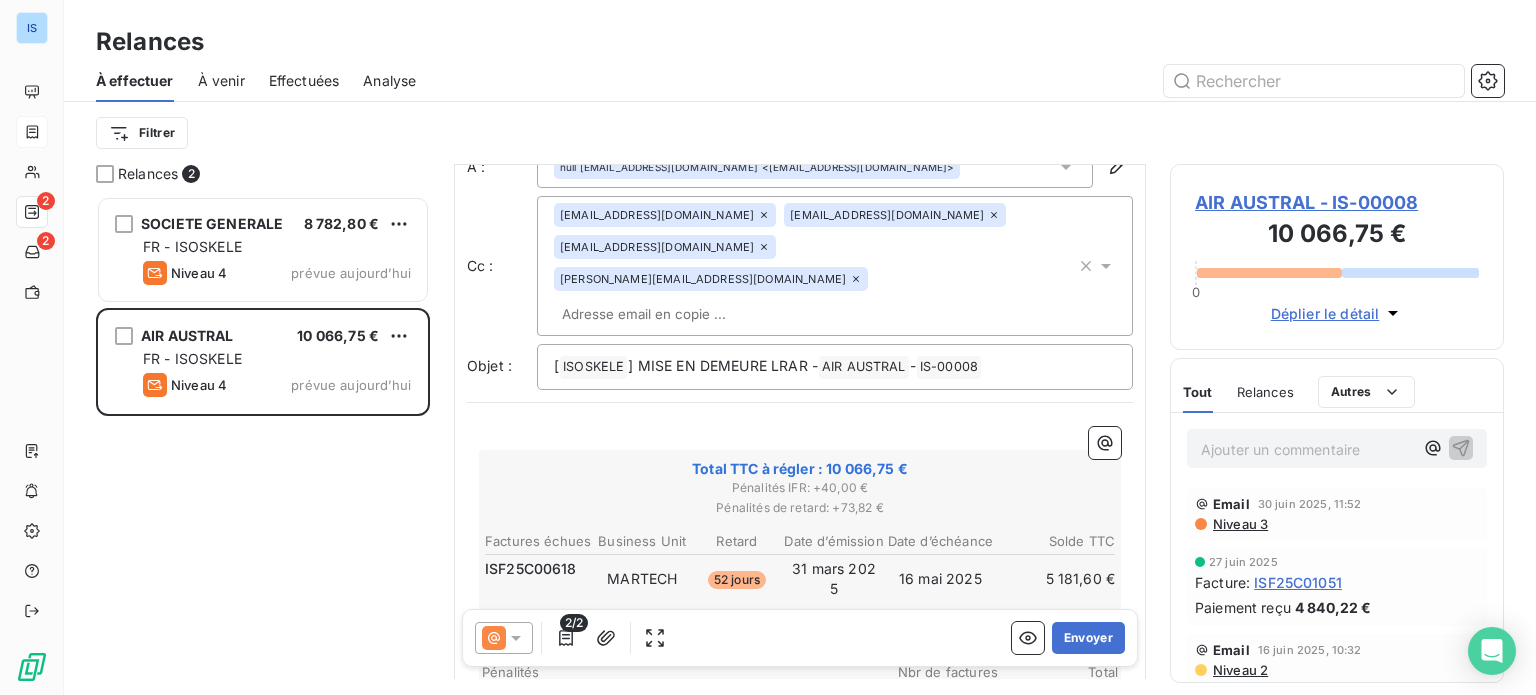 scroll, scrollTop: 63, scrollLeft: 0, axis: vertical 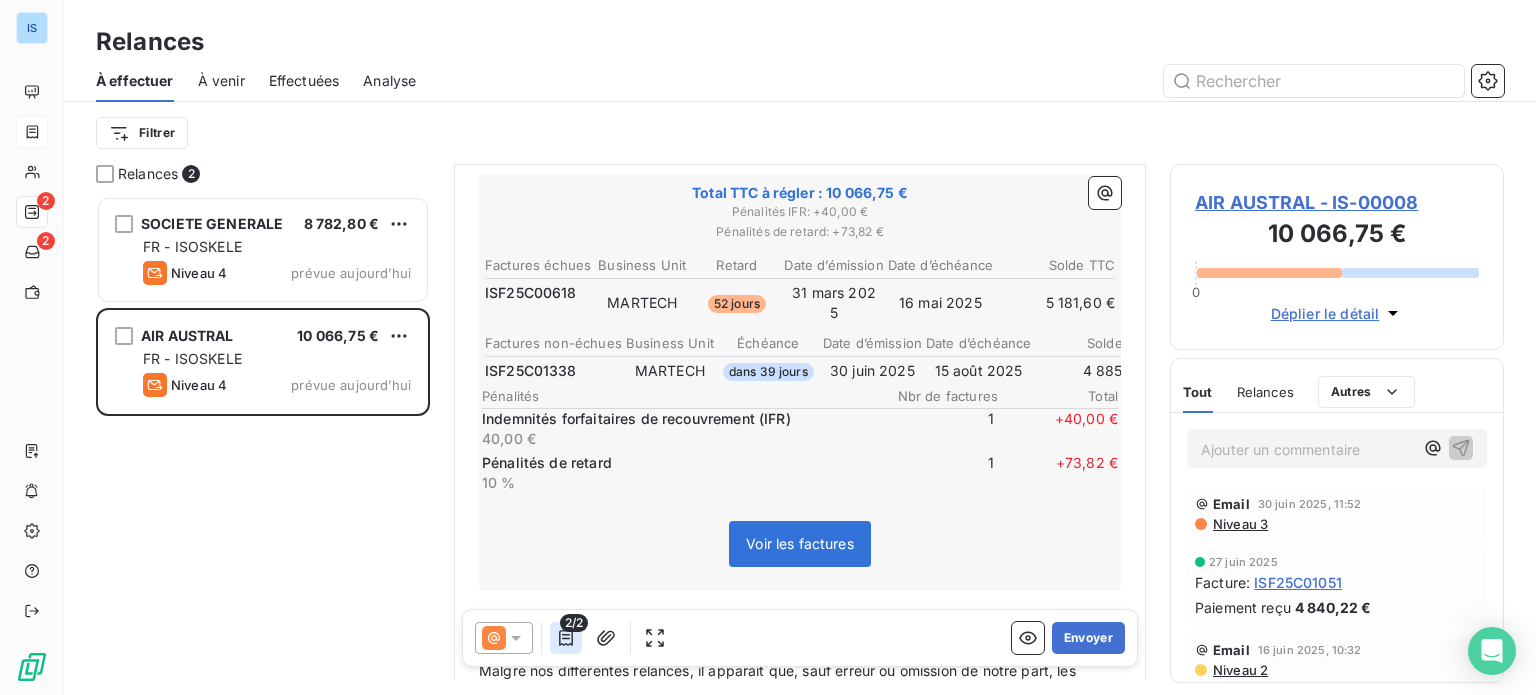 click 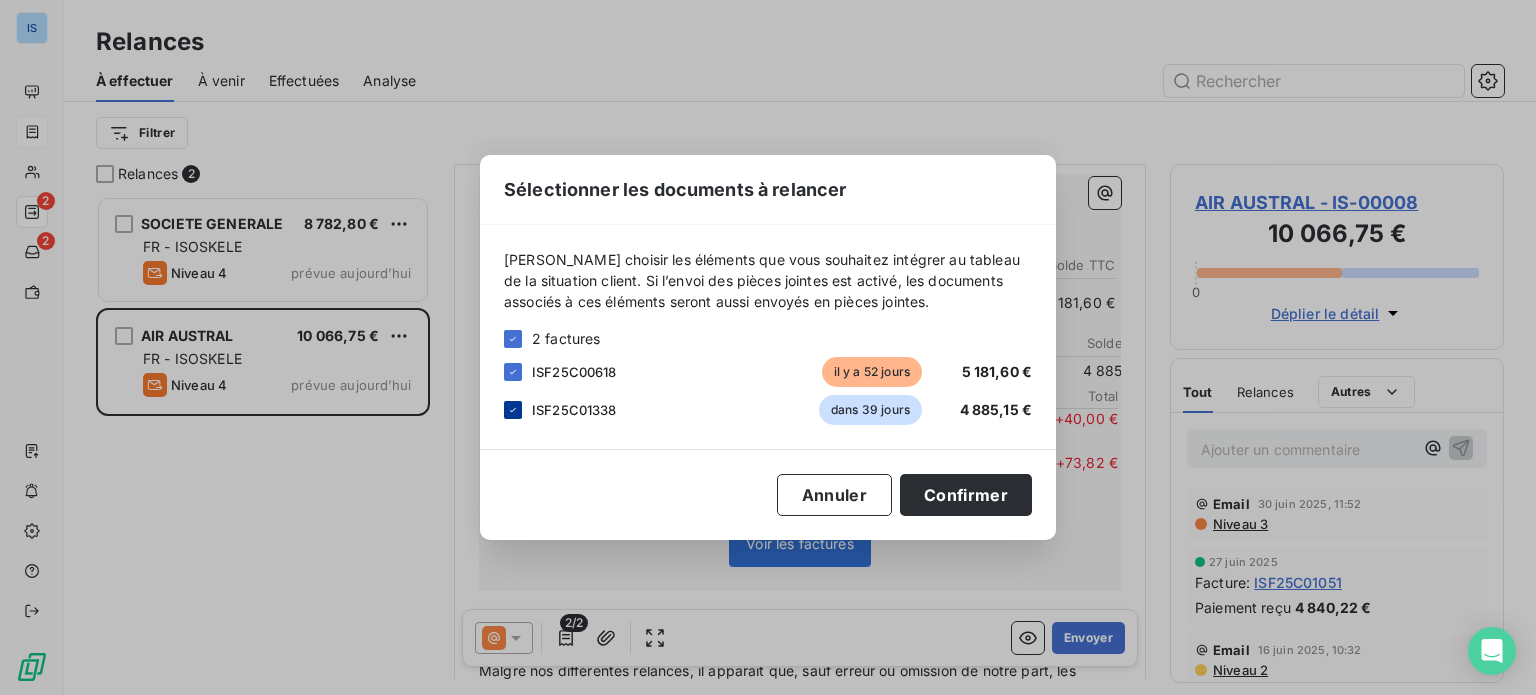 click at bounding box center (513, 410) 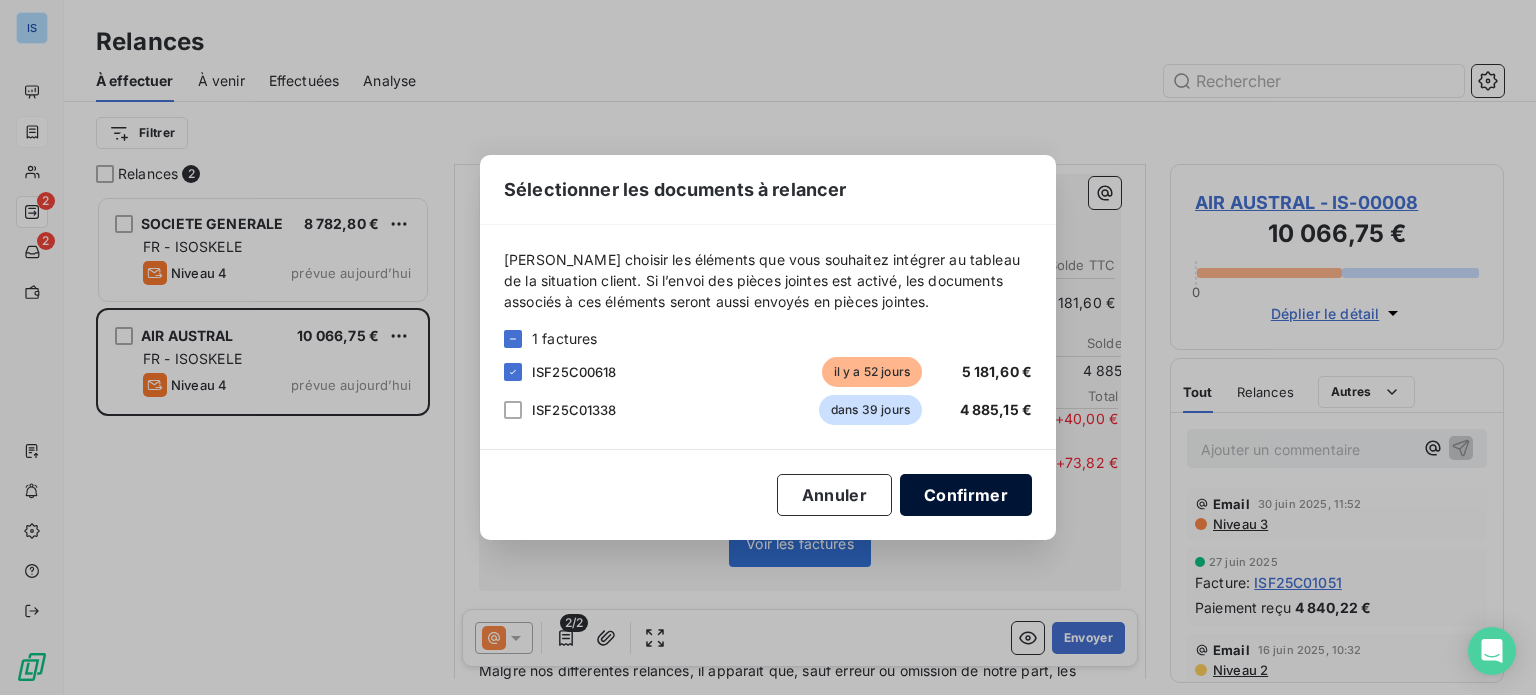 click on "Confirmer" at bounding box center [966, 495] 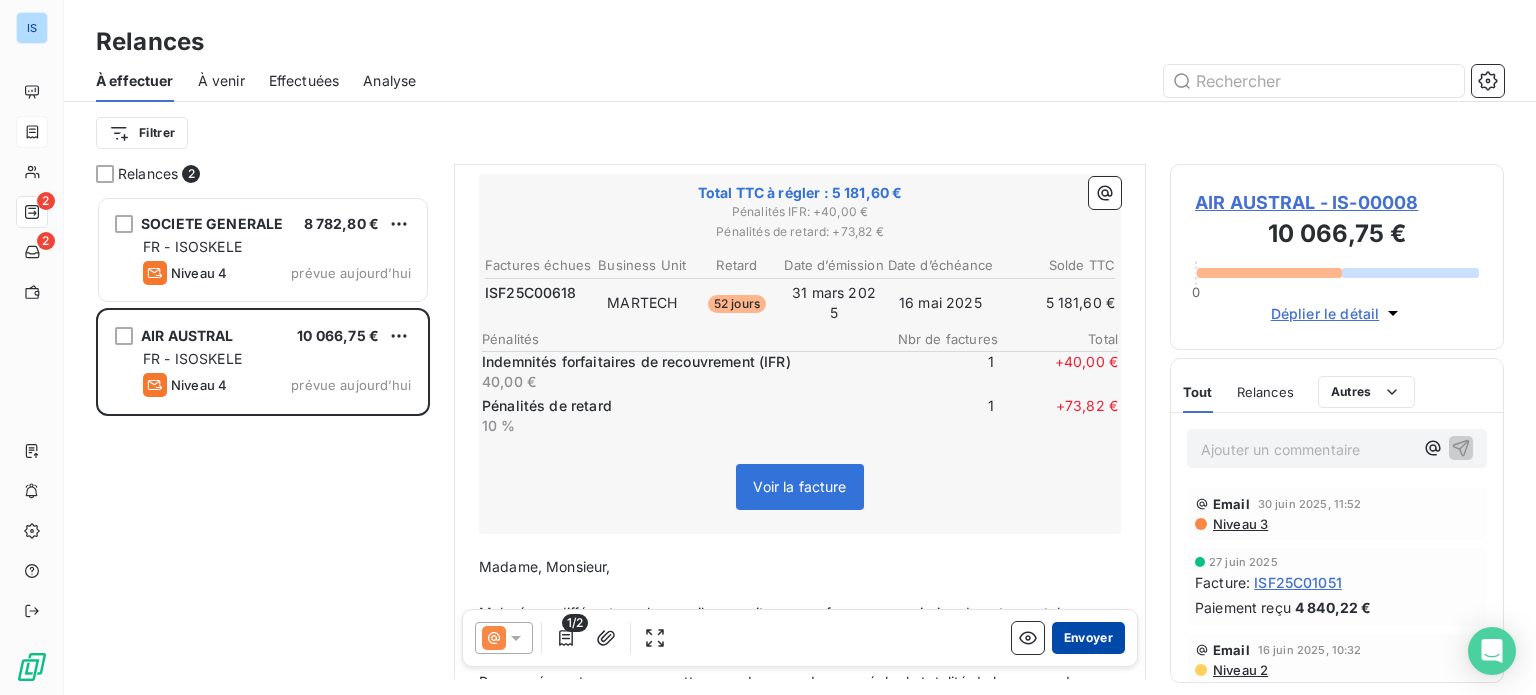 click on "Envoyer" at bounding box center [1088, 638] 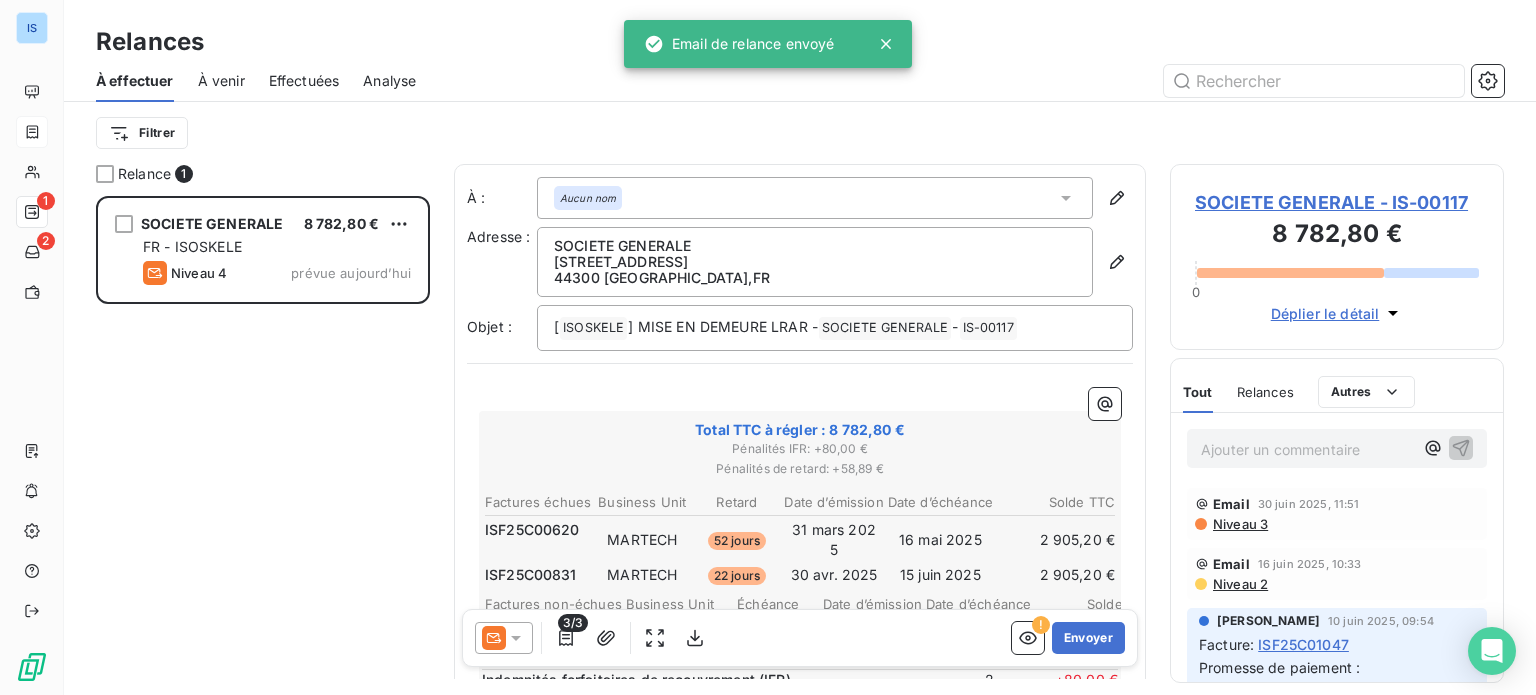 click 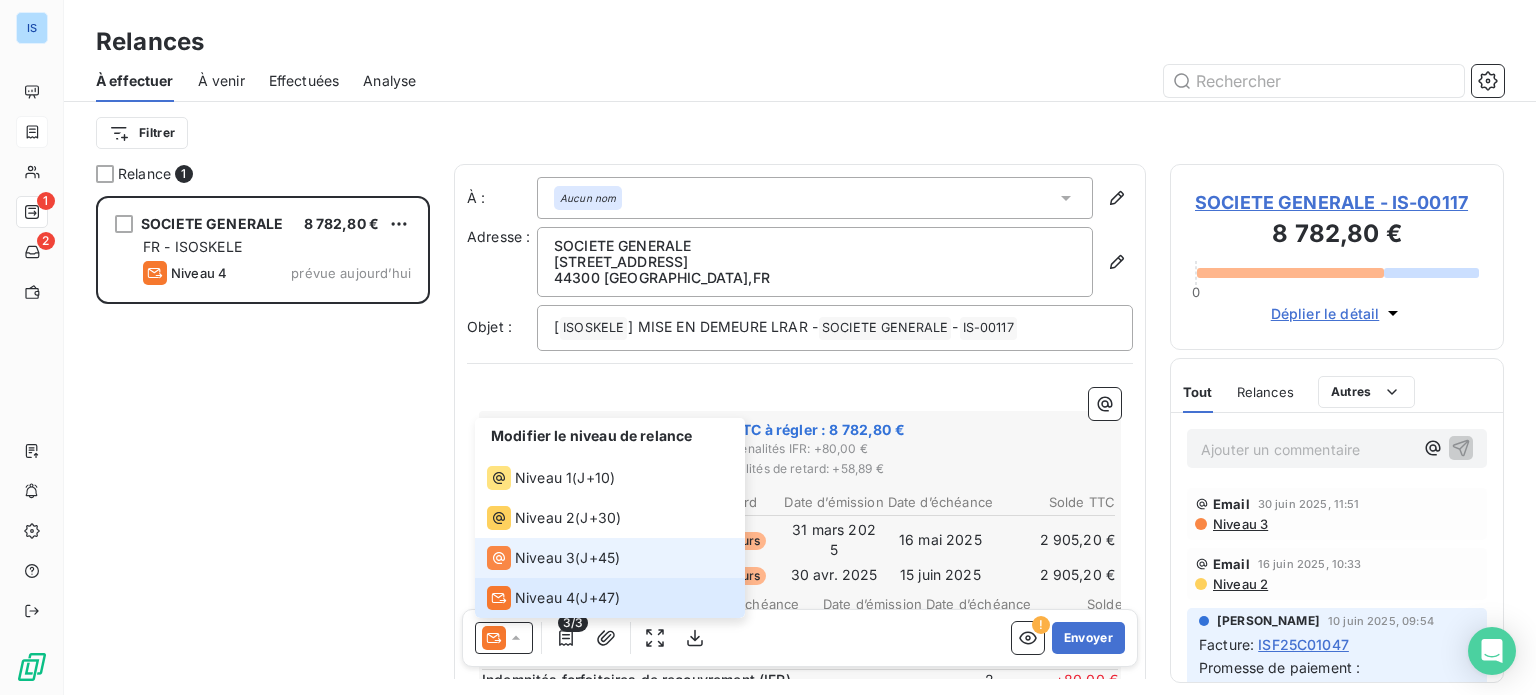 click on "Niveau 3" at bounding box center (545, 558) 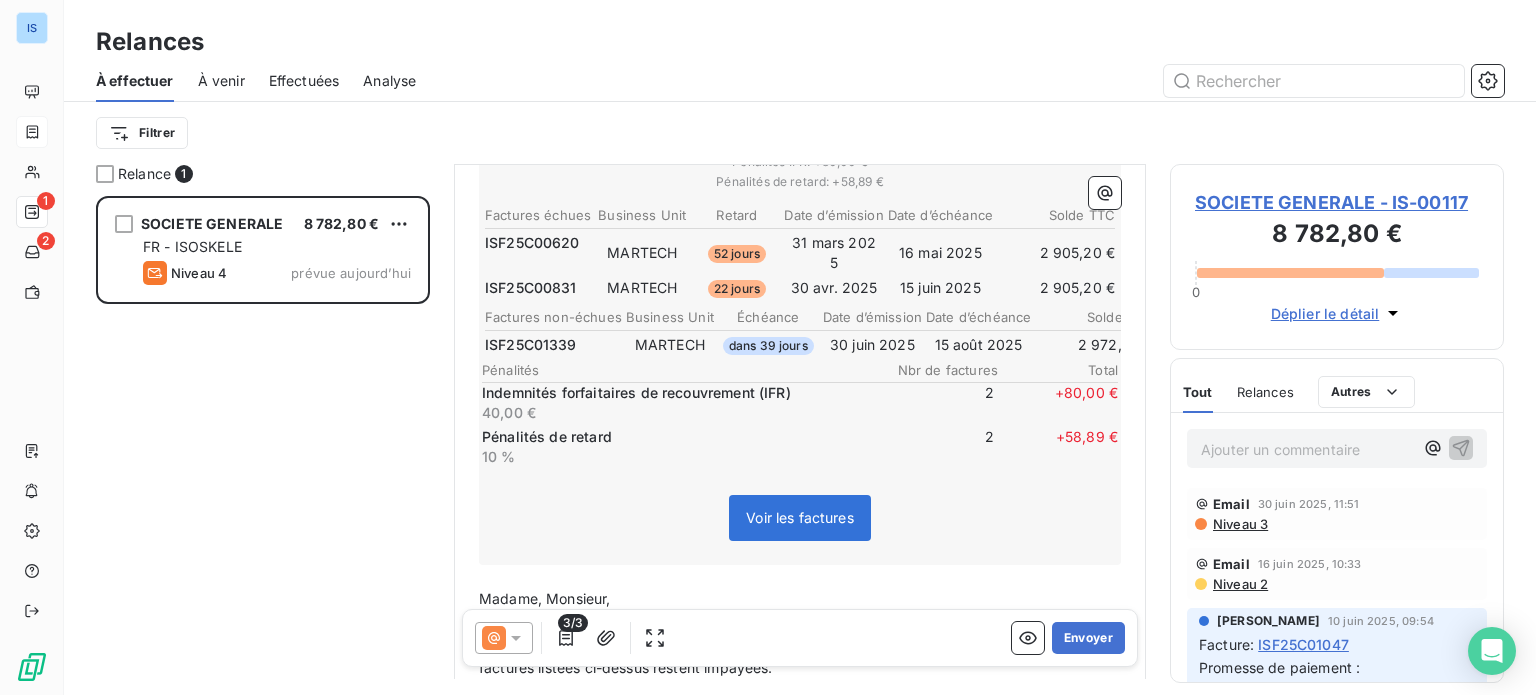 scroll, scrollTop: 360, scrollLeft: 0, axis: vertical 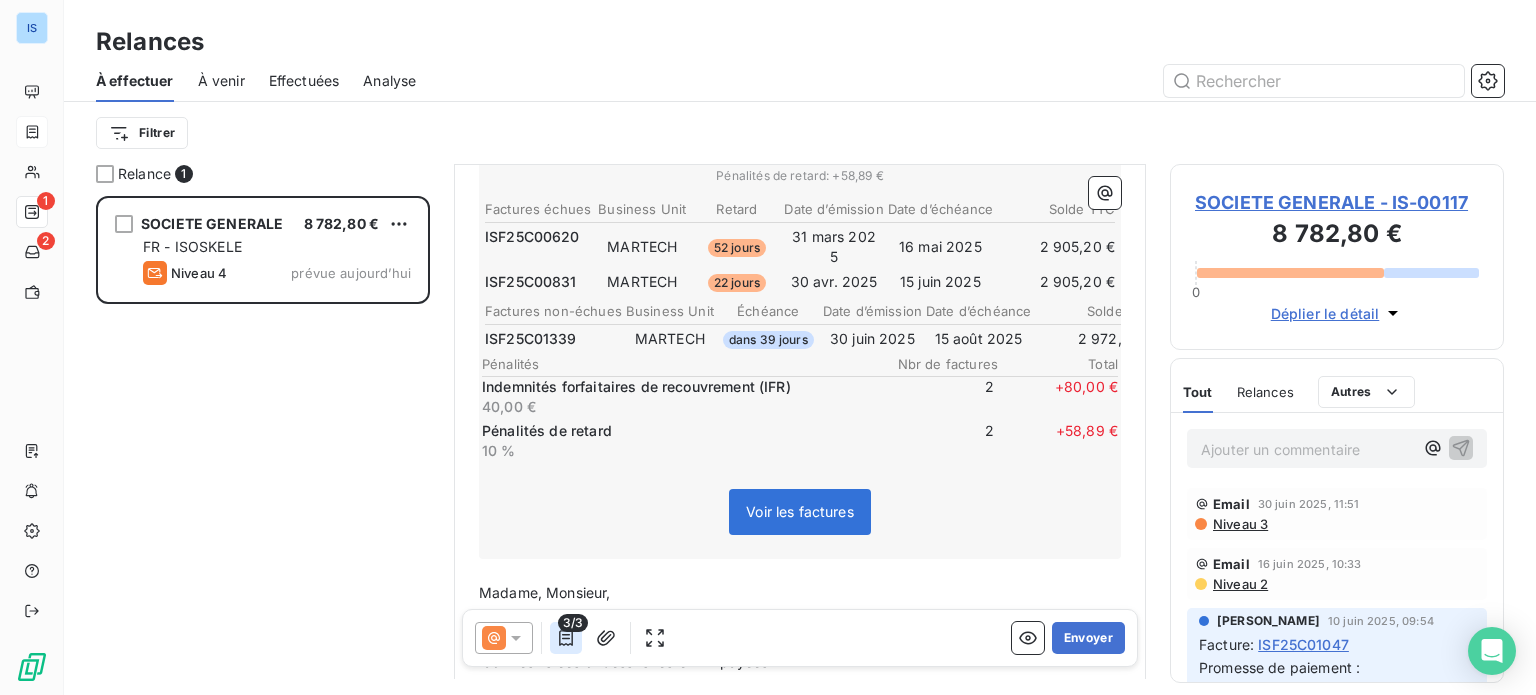 click 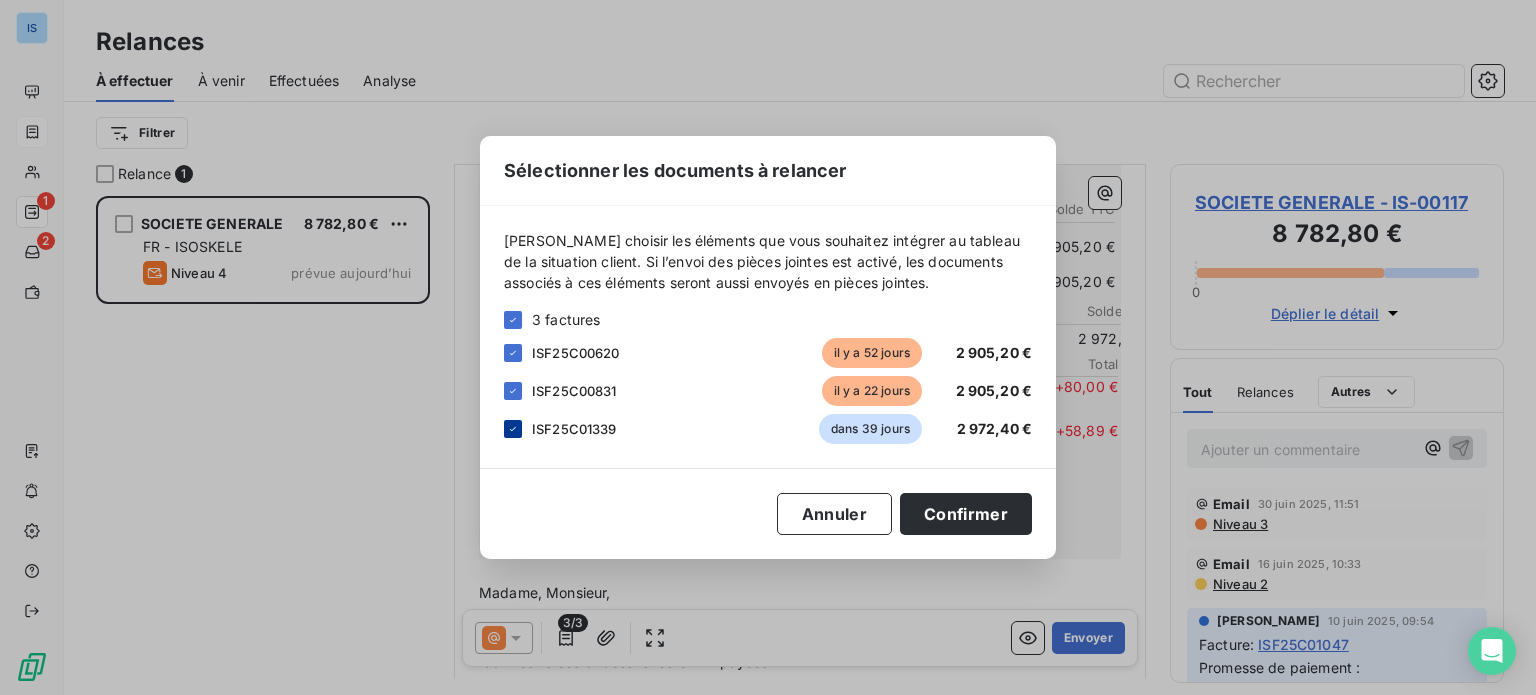 click 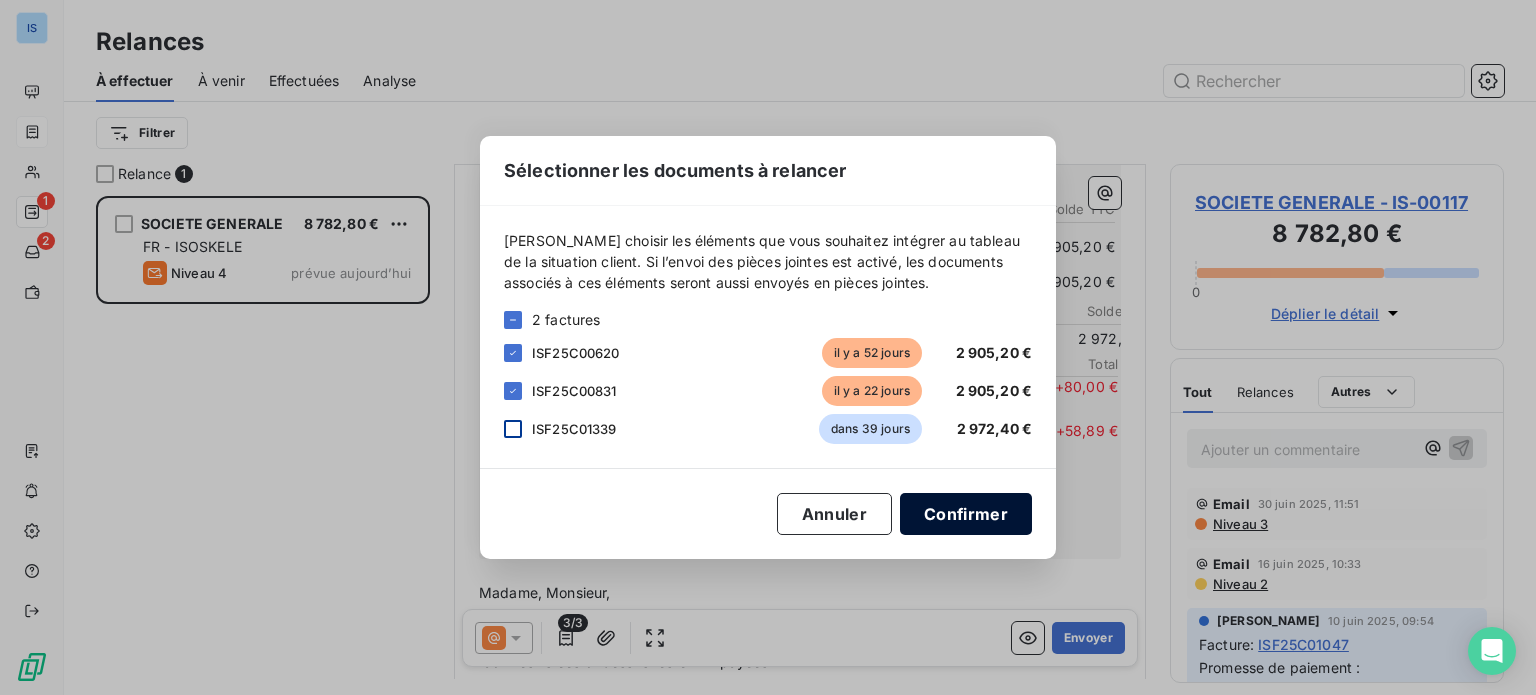 click on "Confirmer" at bounding box center (966, 514) 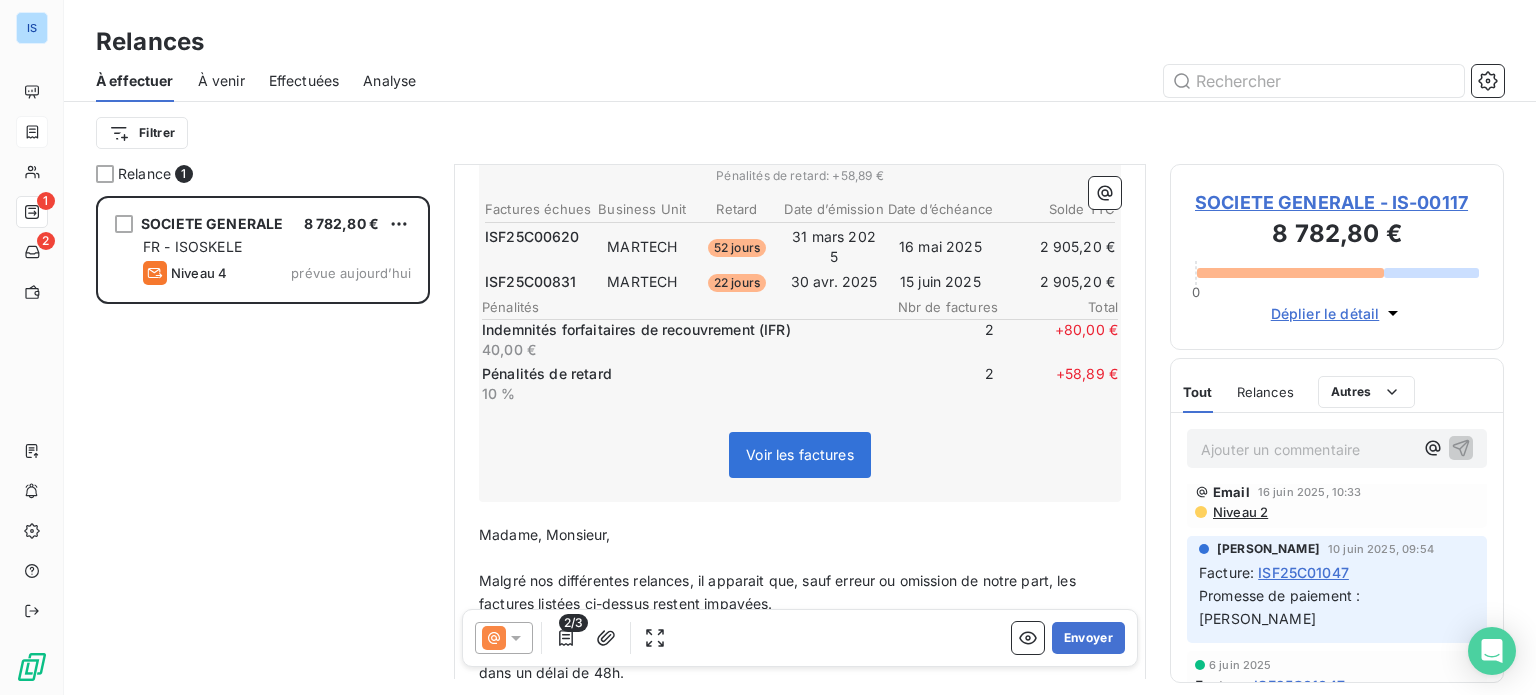 scroll, scrollTop: 65, scrollLeft: 0, axis: vertical 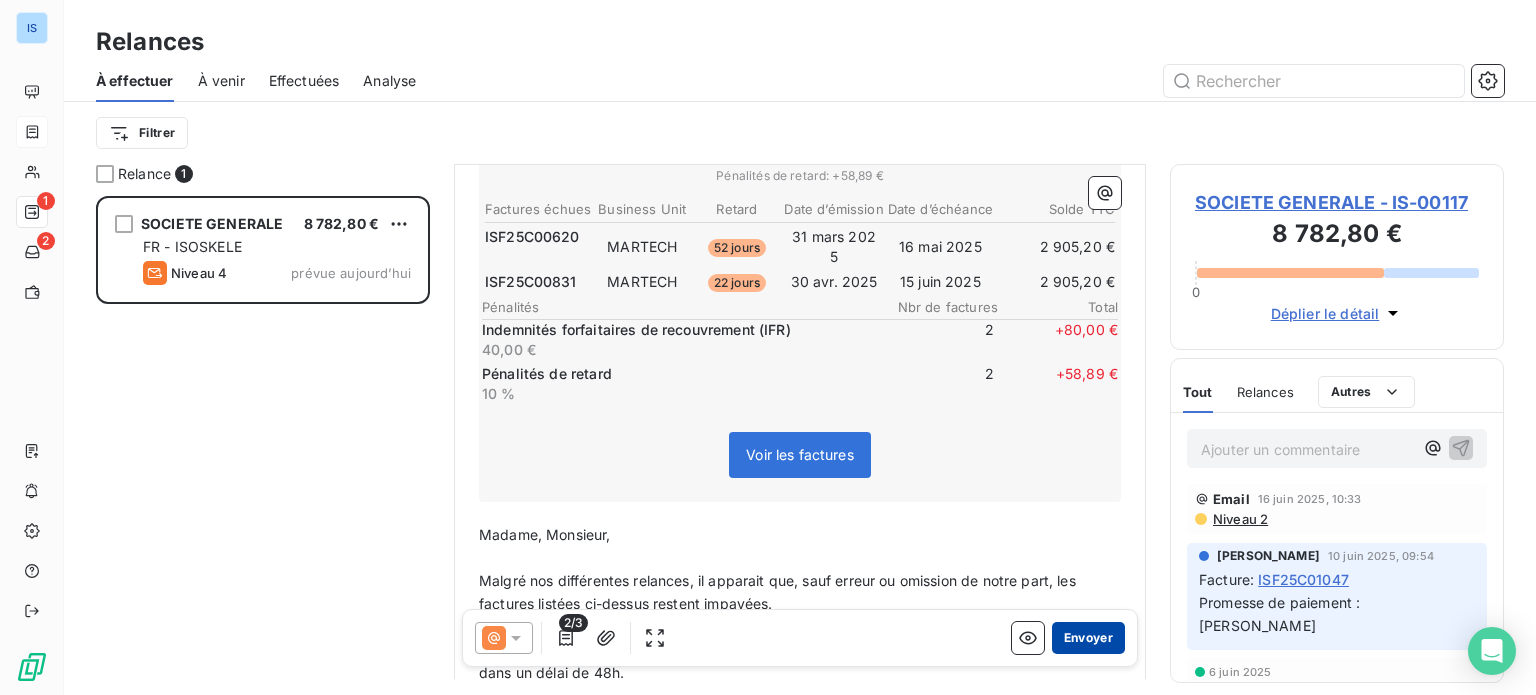 click on "Envoyer" at bounding box center [1088, 638] 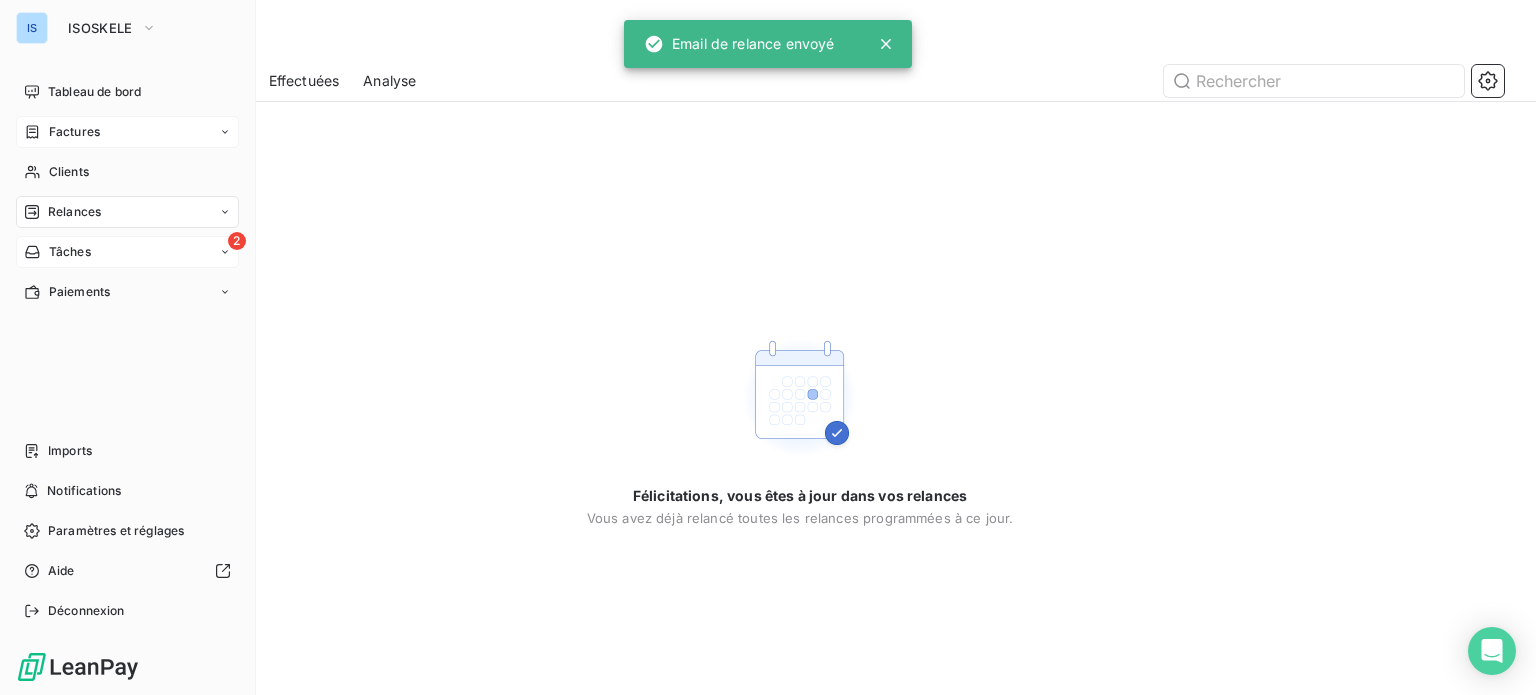 click on "Tâches" at bounding box center [57, 252] 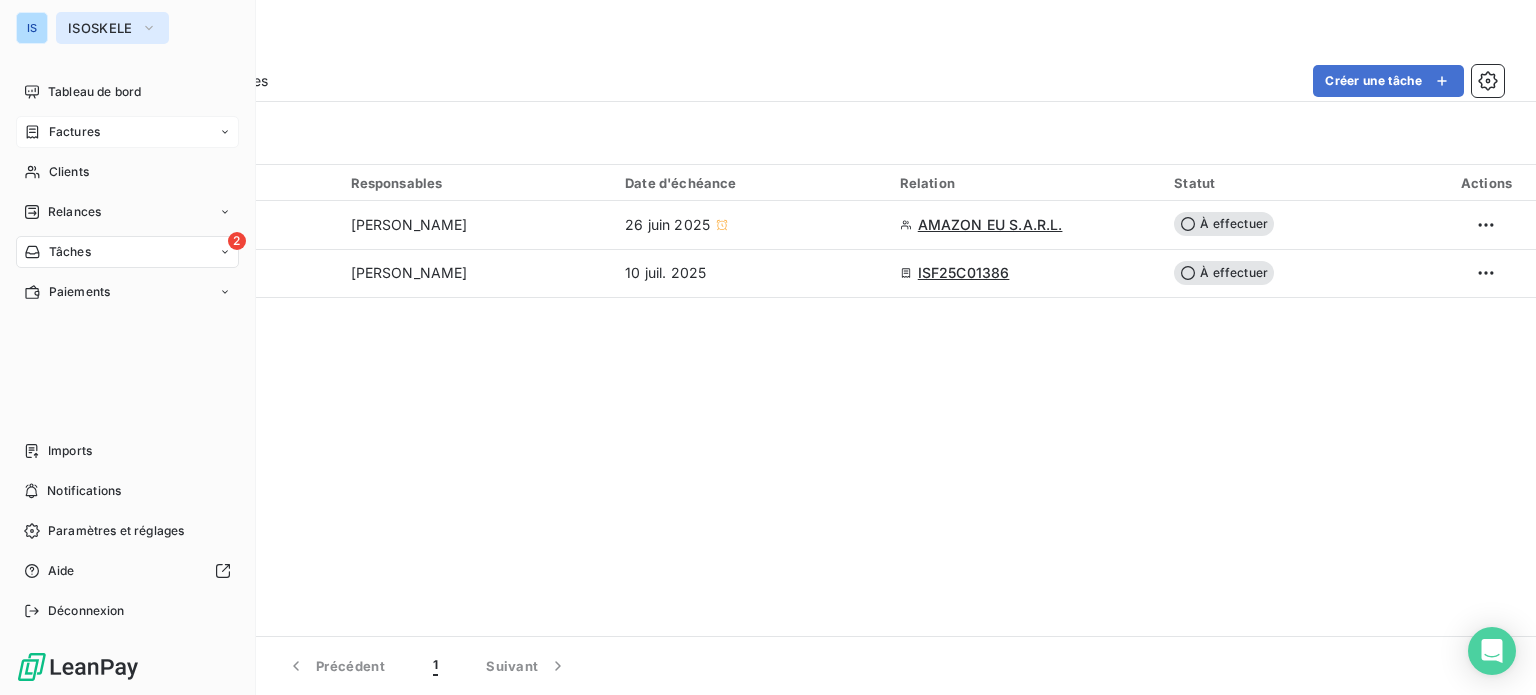 click on "ISOSKELE" at bounding box center (100, 28) 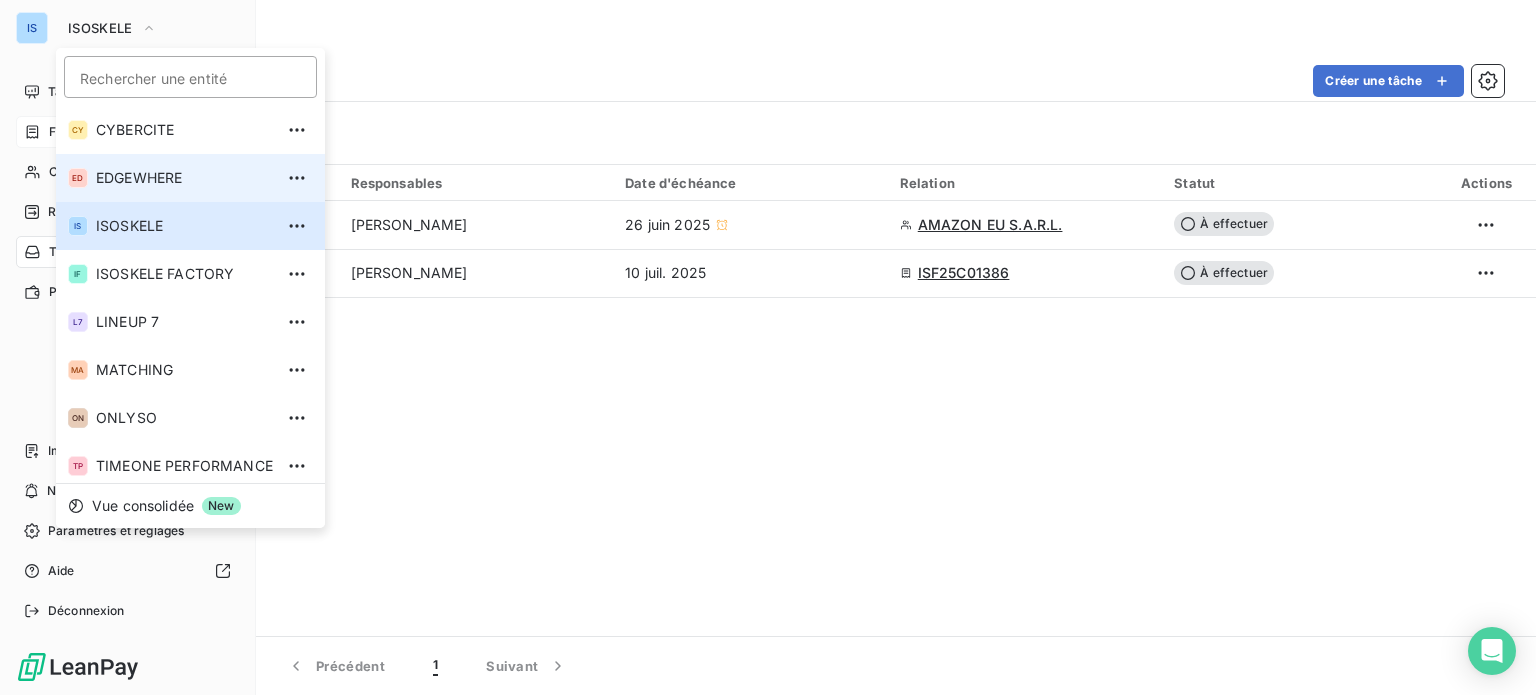click on "EDGEWHERE" at bounding box center [184, 178] 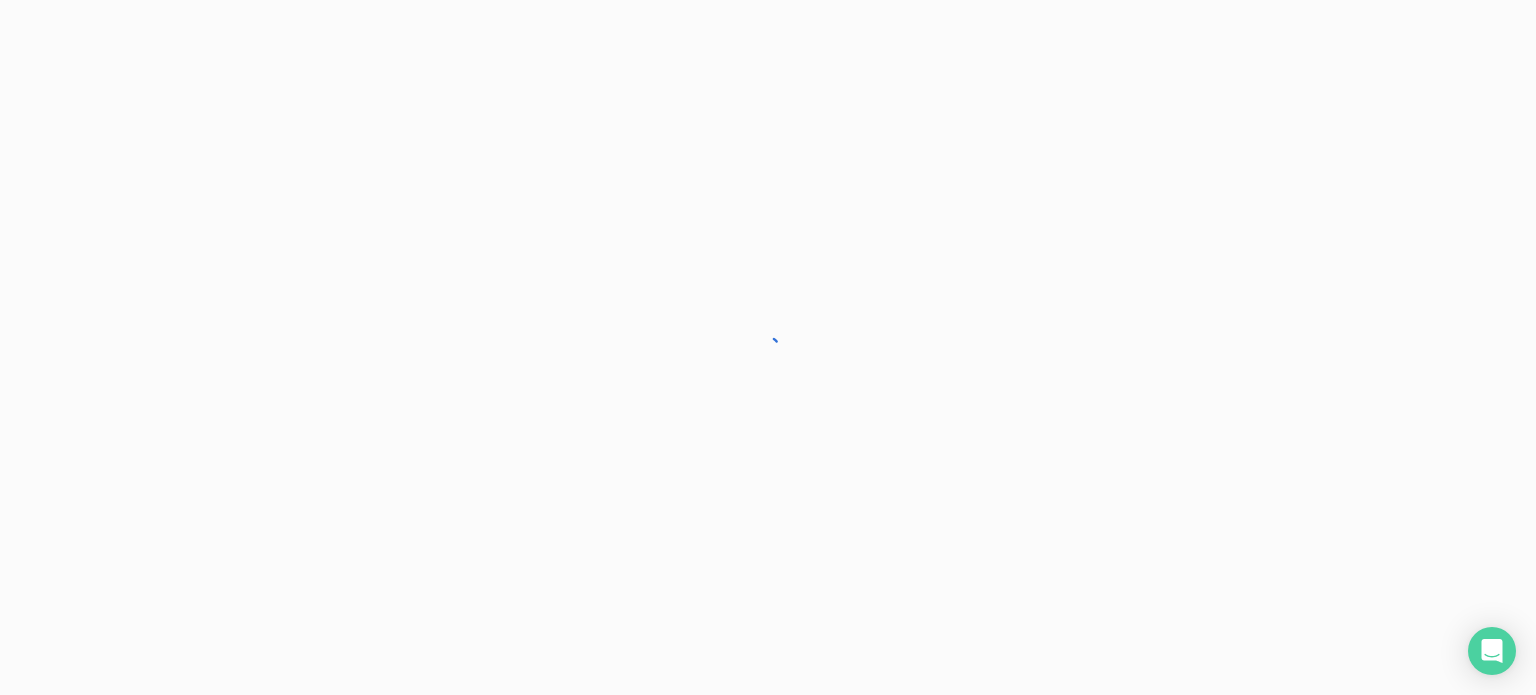 scroll, scrollTop: 0, scrollLeft: 0, axis: both 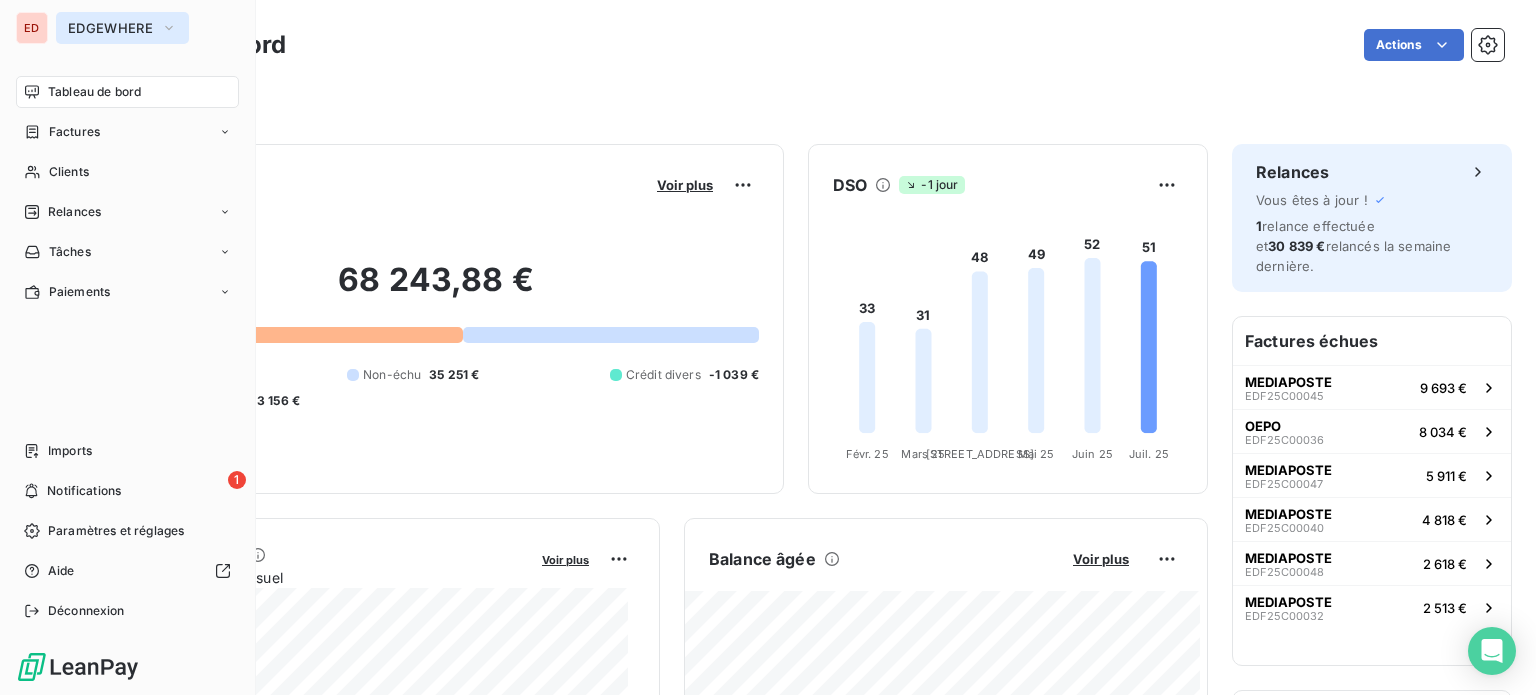 click on "EDGEWHERE" at bounding box center [110, 28] 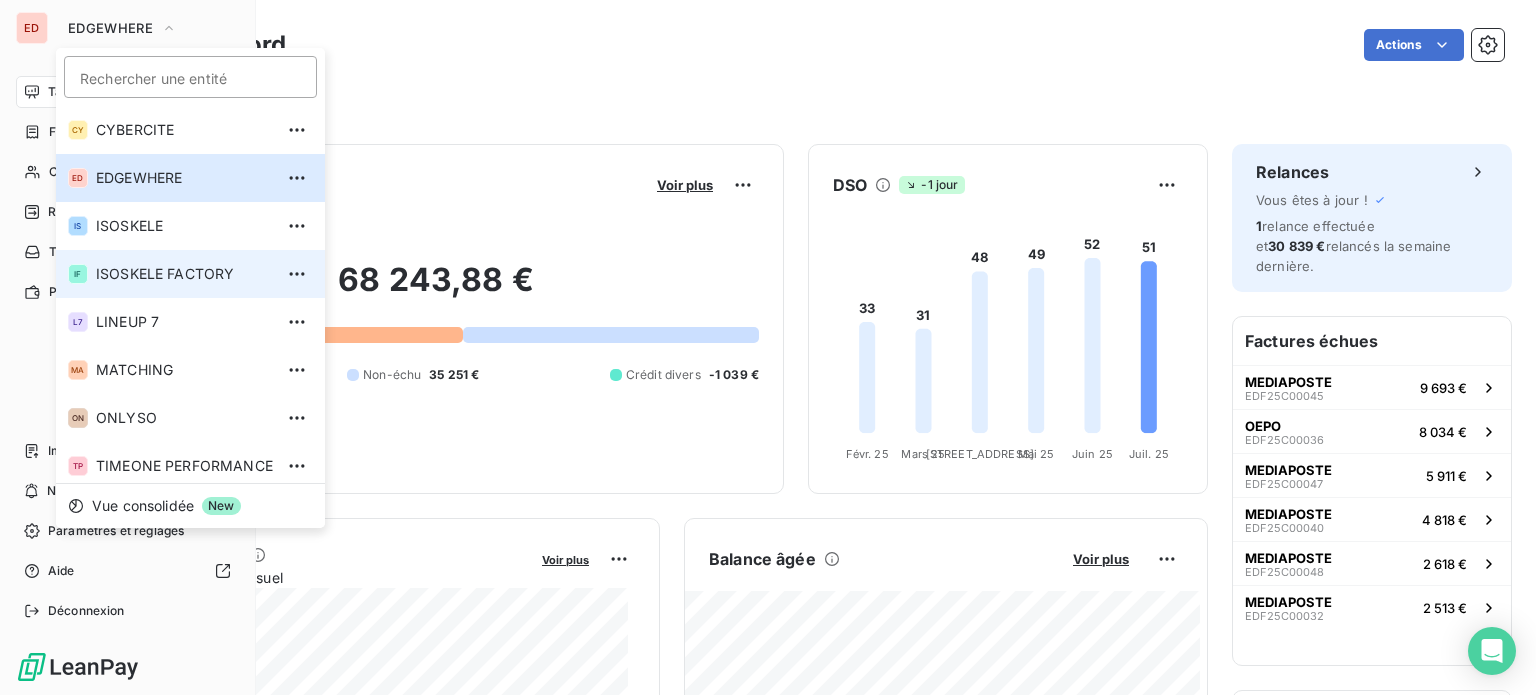 click on "IF ISOSKELE FACTORY" at bounding box center [190, 274] 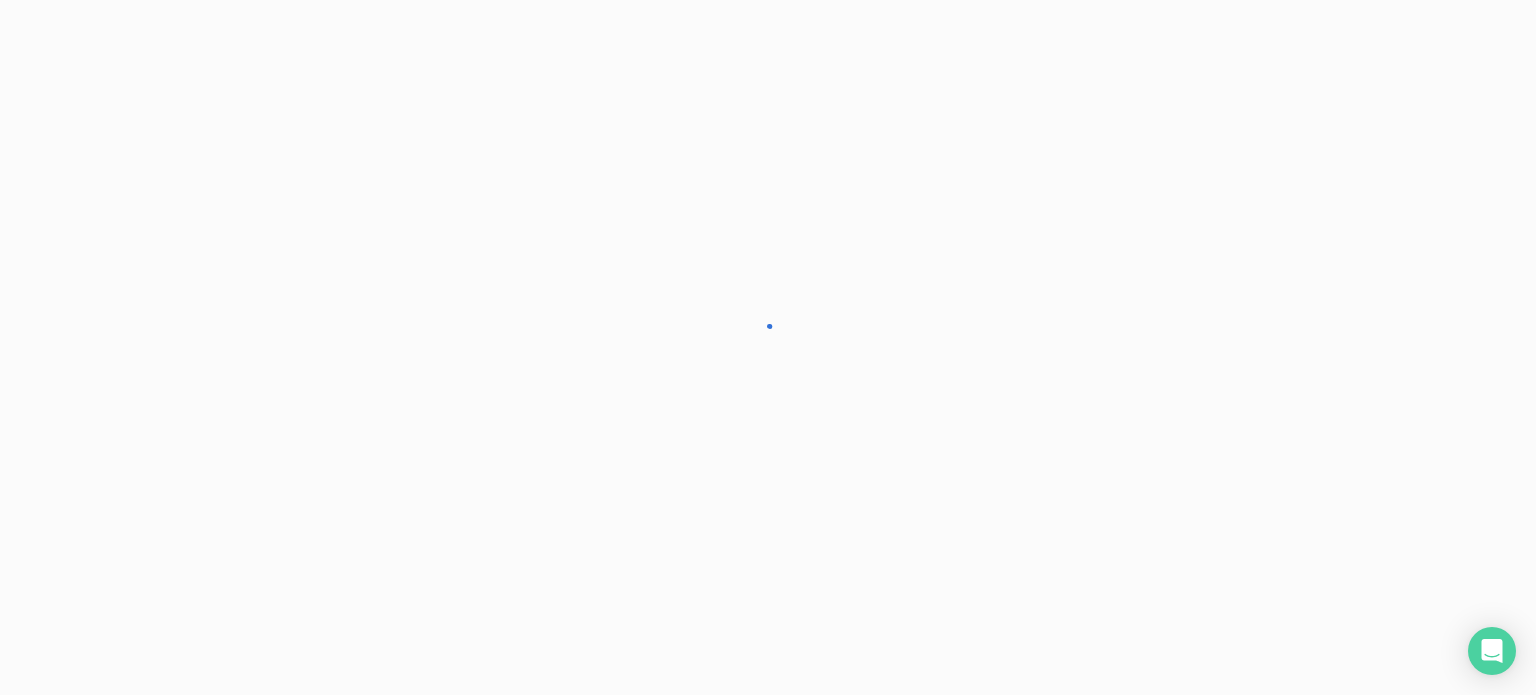 scroll, scrollTop: 0, scrollLeft: 0, axis: both 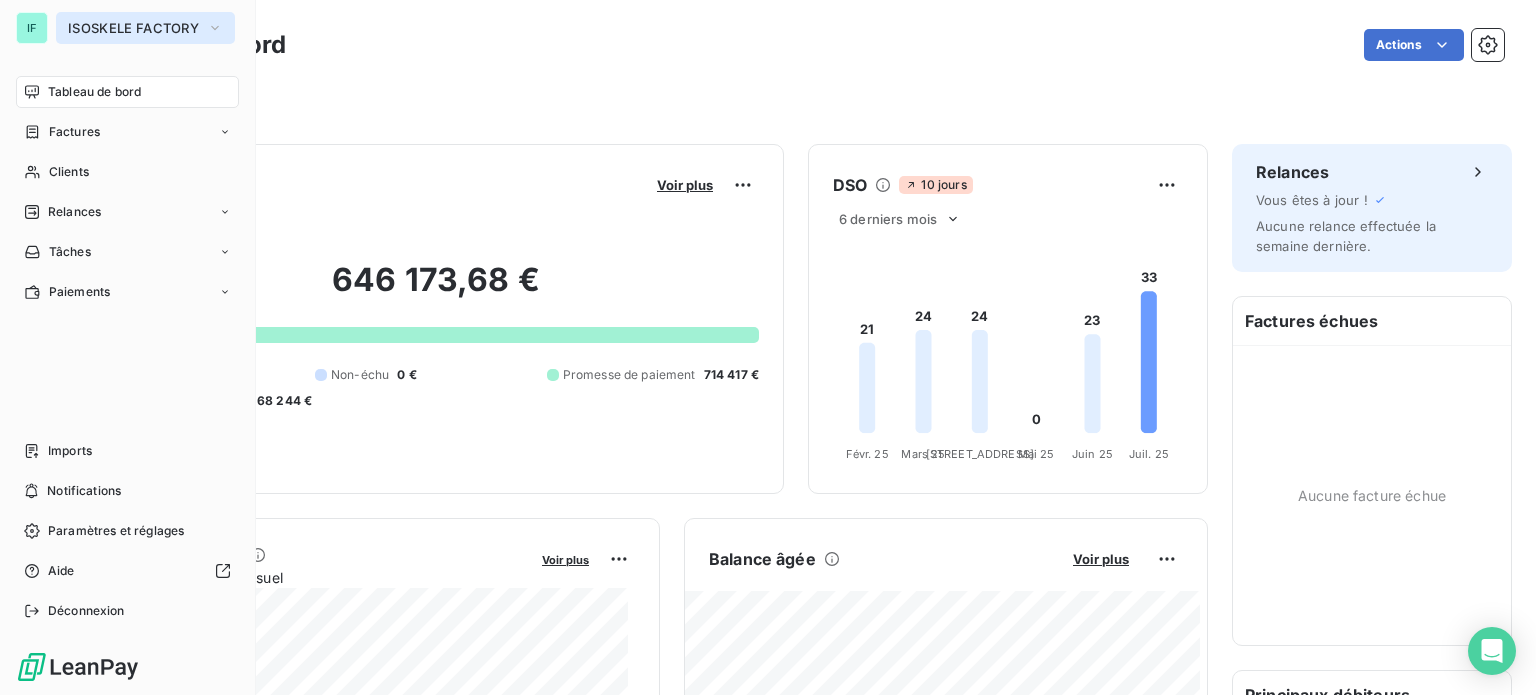 click on "ISOSKELE FACTORY" at bounding box center [133, 28] 